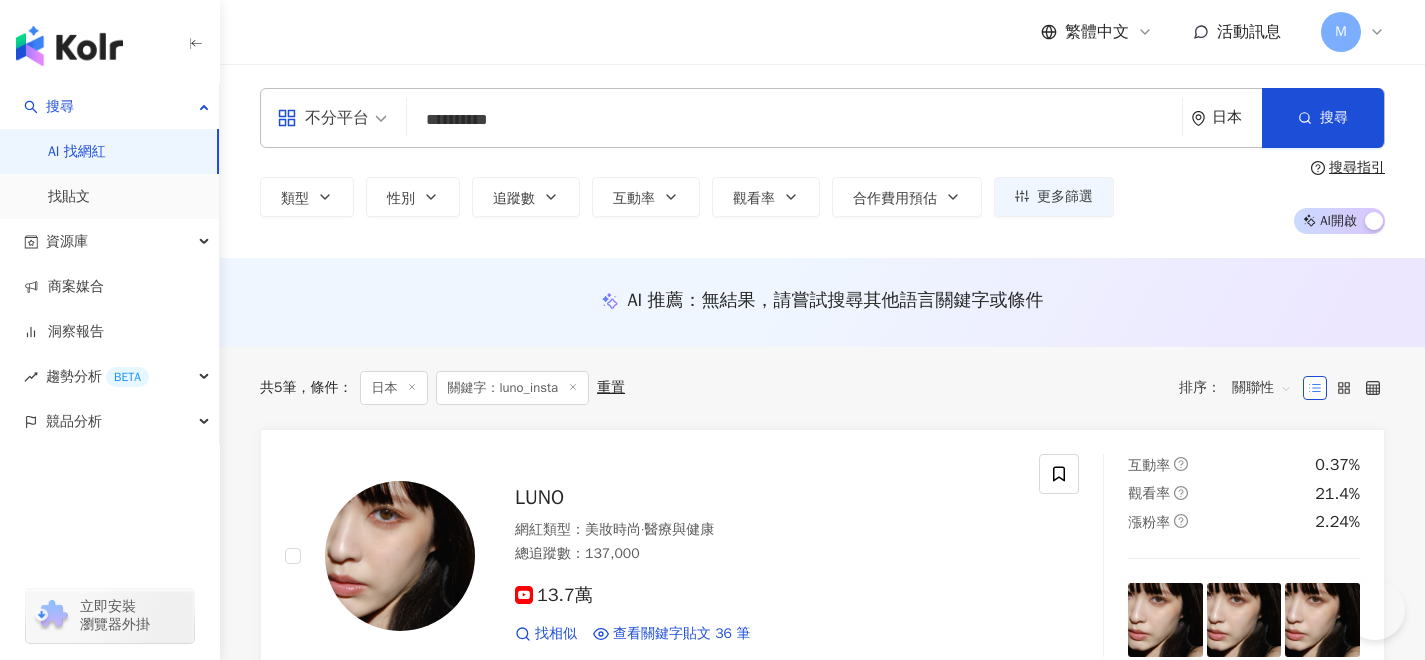 scroll, scrollTop: 0, scrollLeft: 0, axis: both 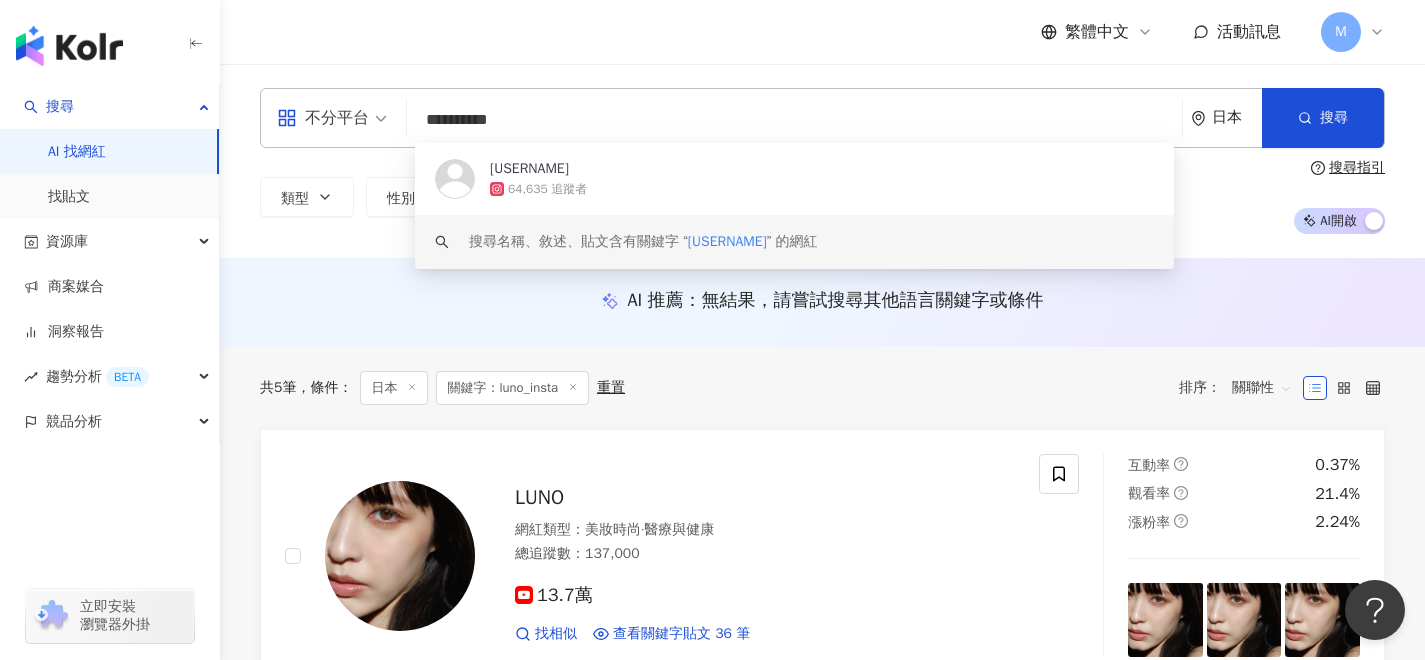 click on "**********" at bounding box center (794, 120) 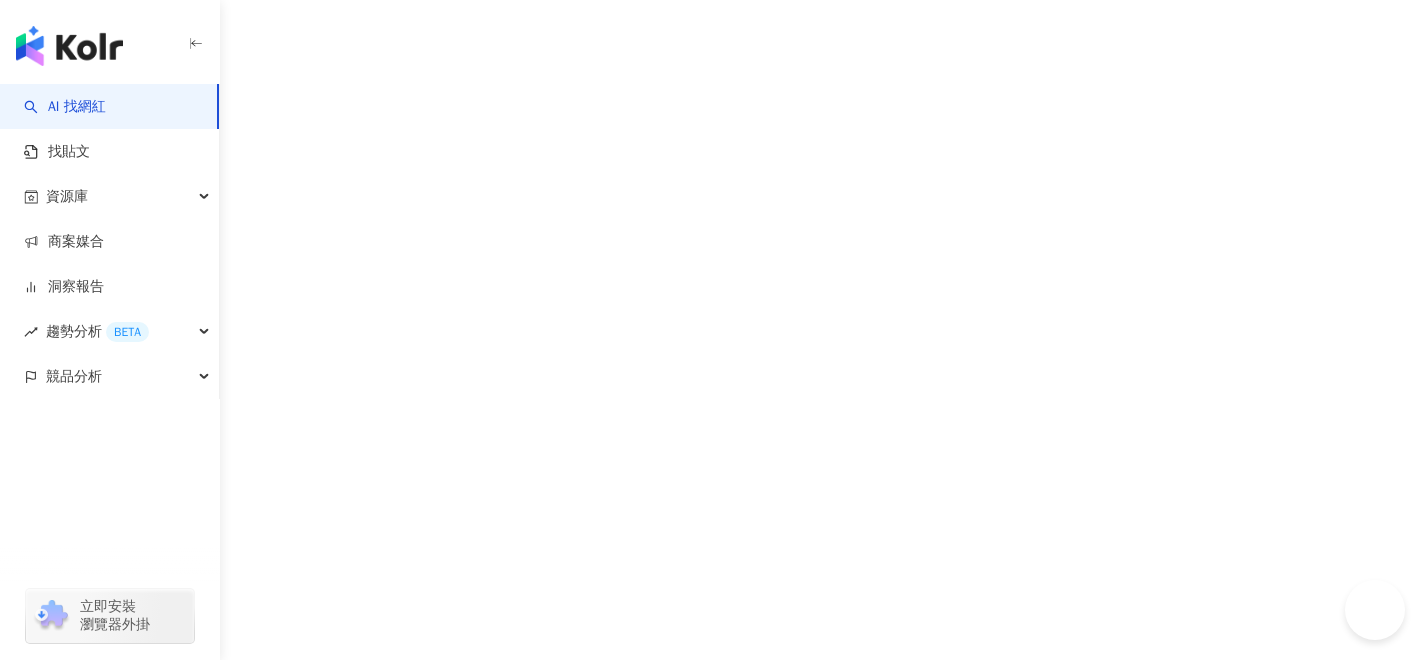 scroll, scrollTop: 0, scrollLeft: 0, axis: both 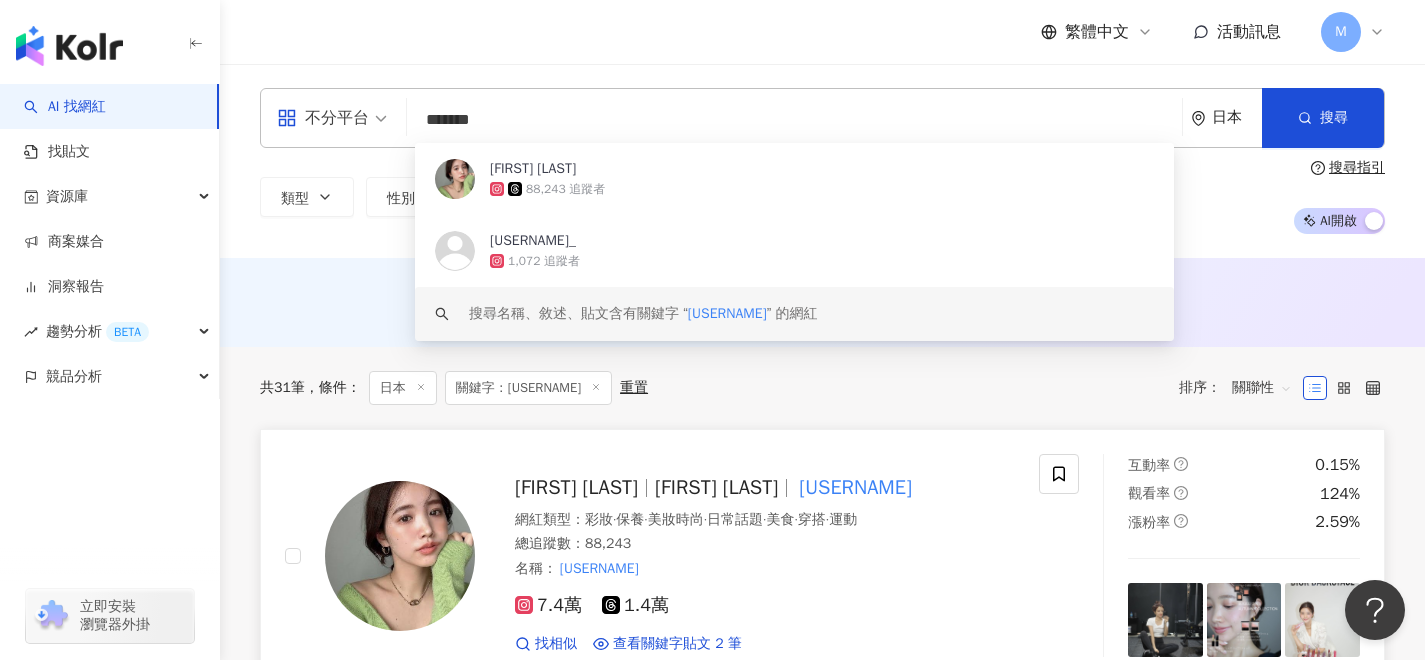 click on "入江史織" at bounding box center [576, 487] 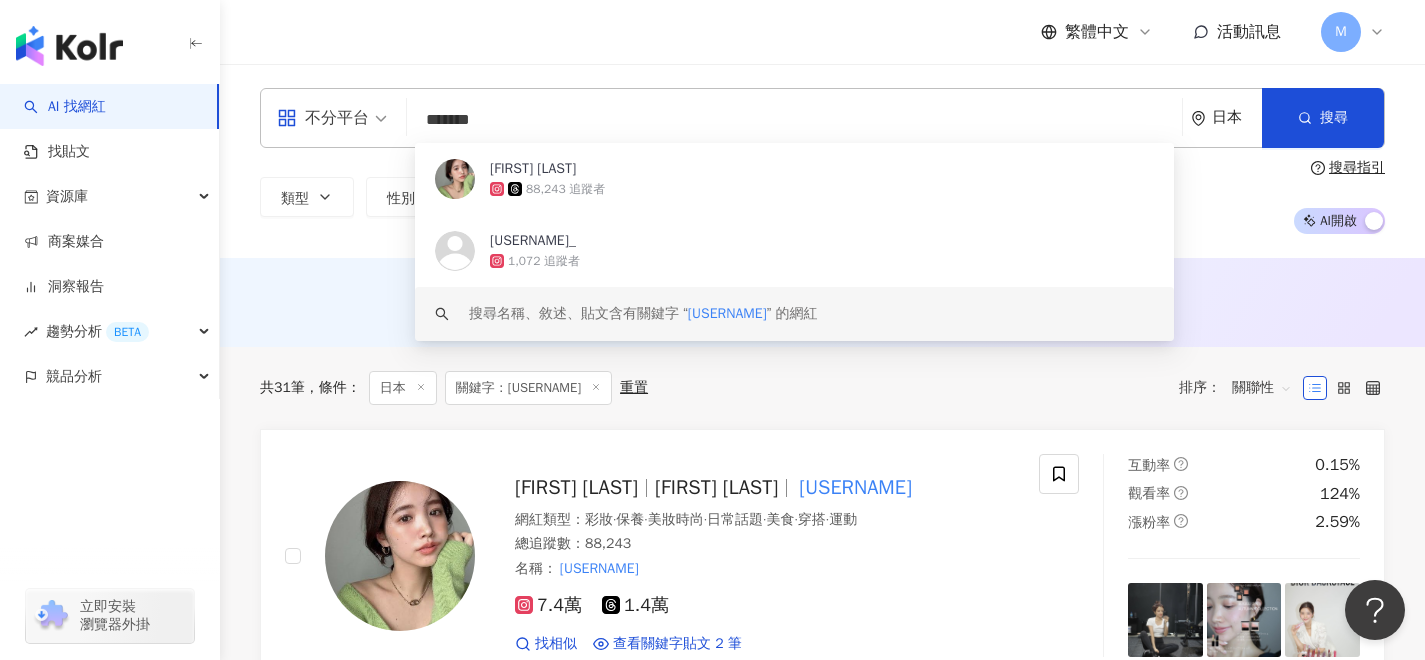 drag, startPoint x: 529, startPoint y: 126, endPoint x: 423, endPoint y: 123, distance: 106.04244 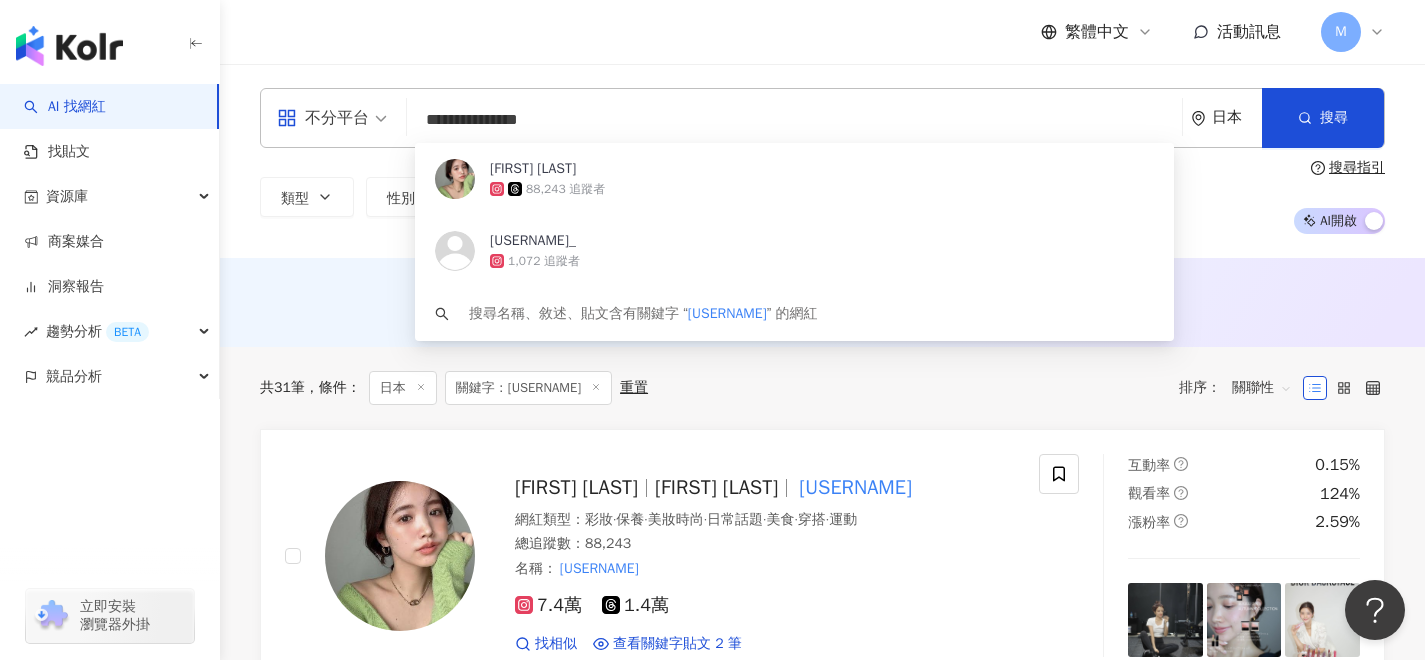 type on "**********" 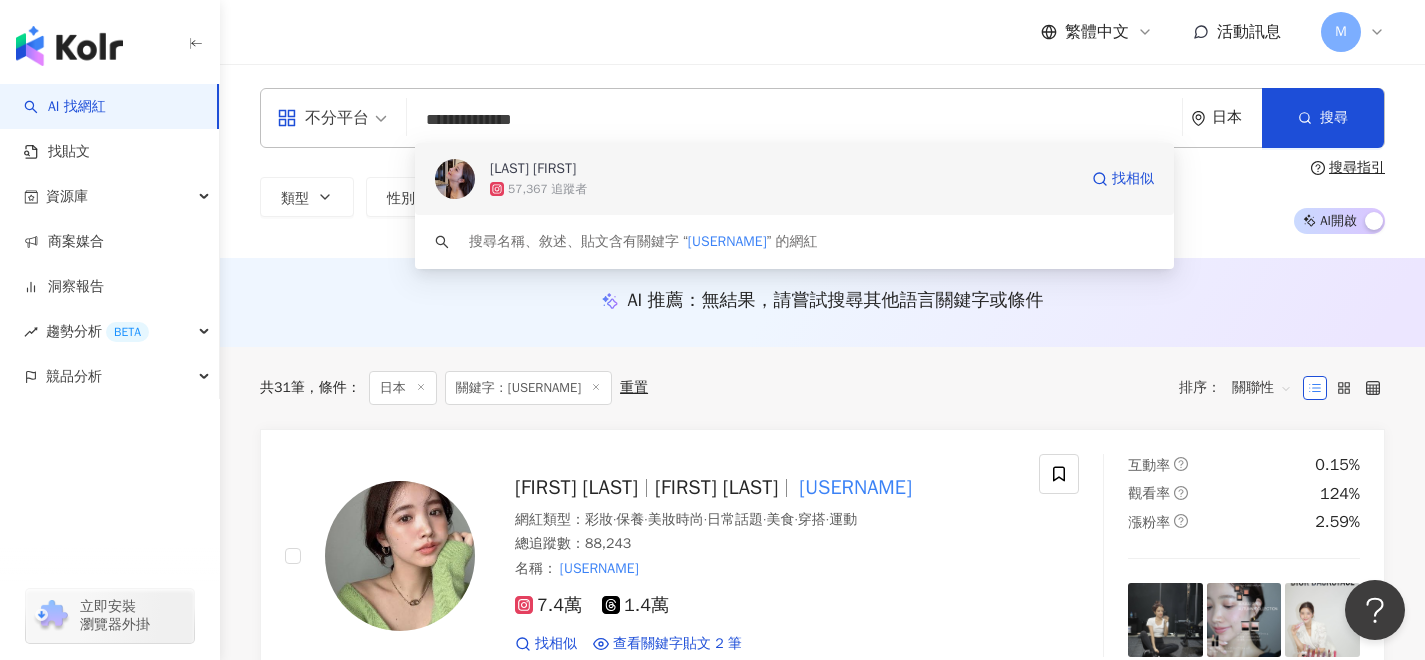 click on "57,367   追蹤者" at bounding box center [783, 189] 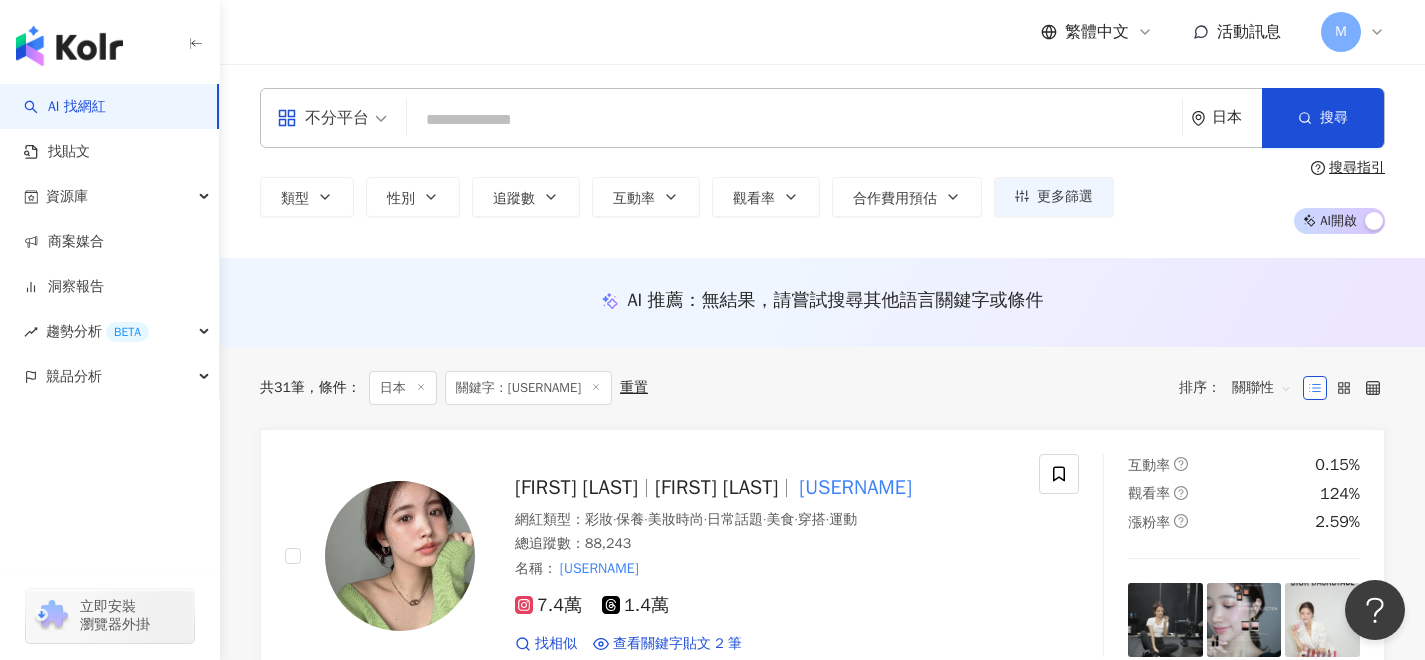 click 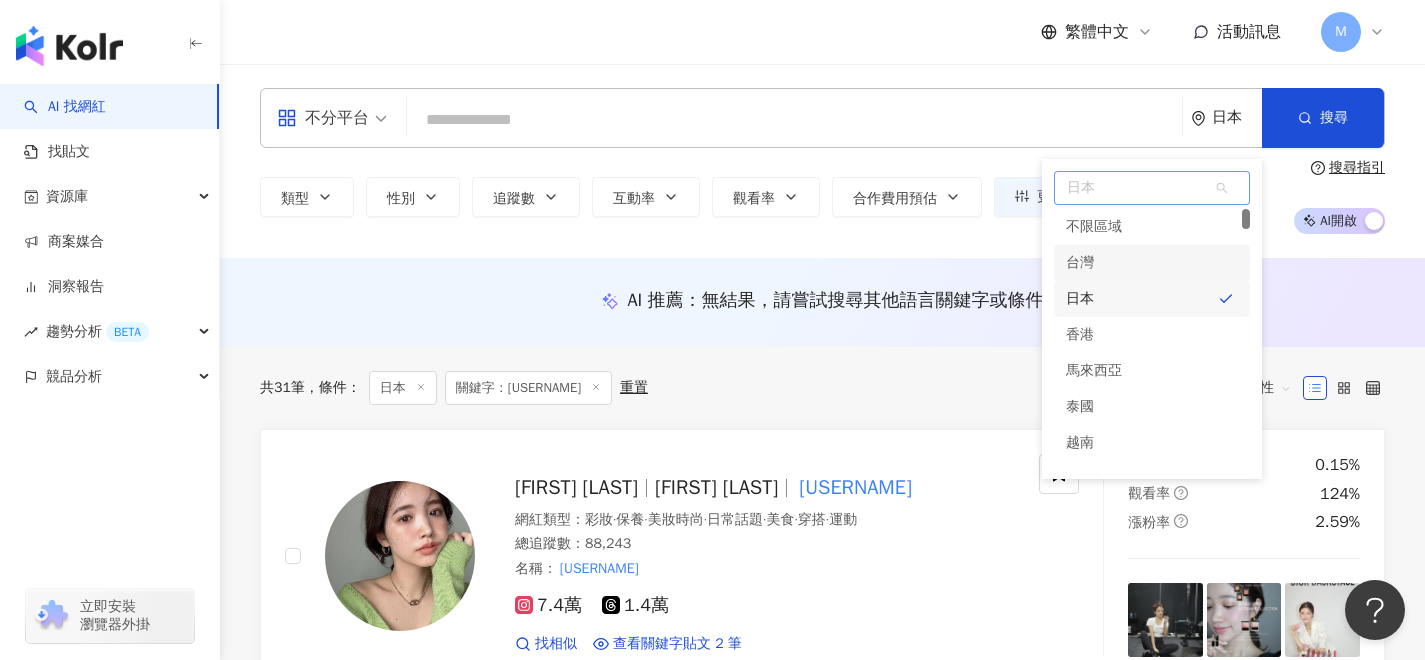 click on "台灣" at bounding box center (1080, 263) 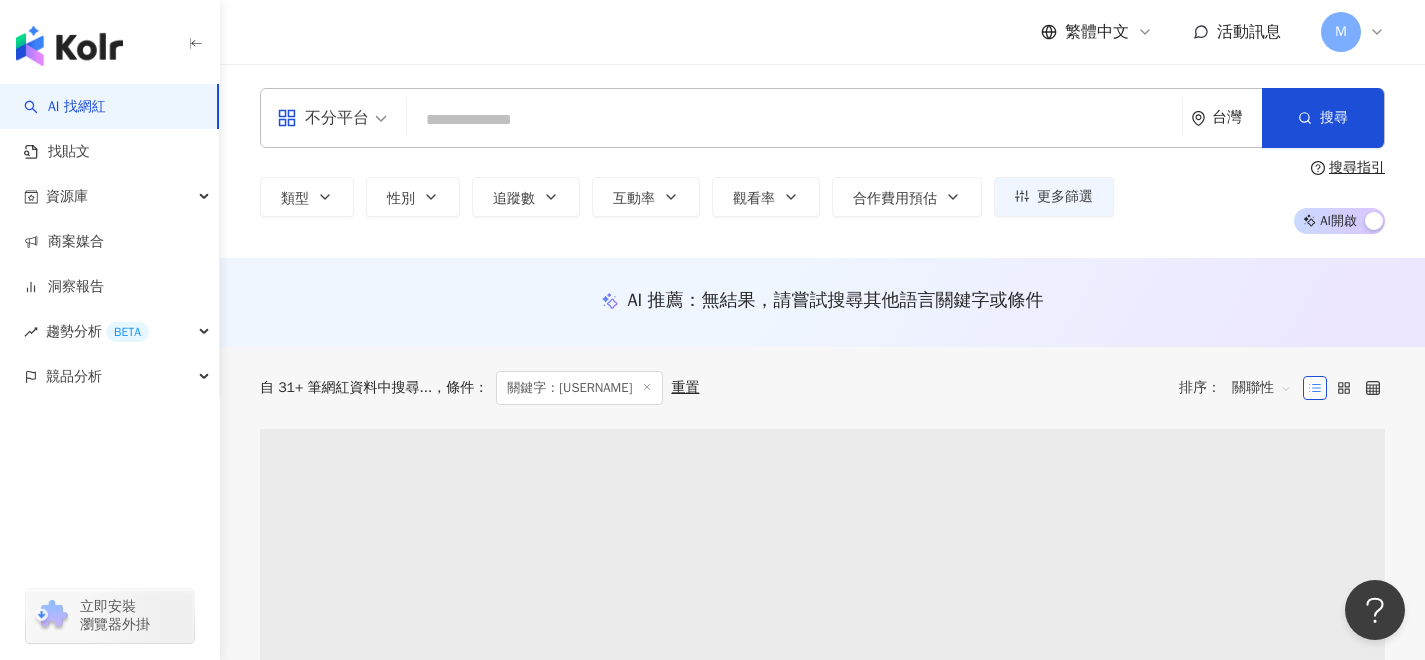 click at bounding box center [794, 120] 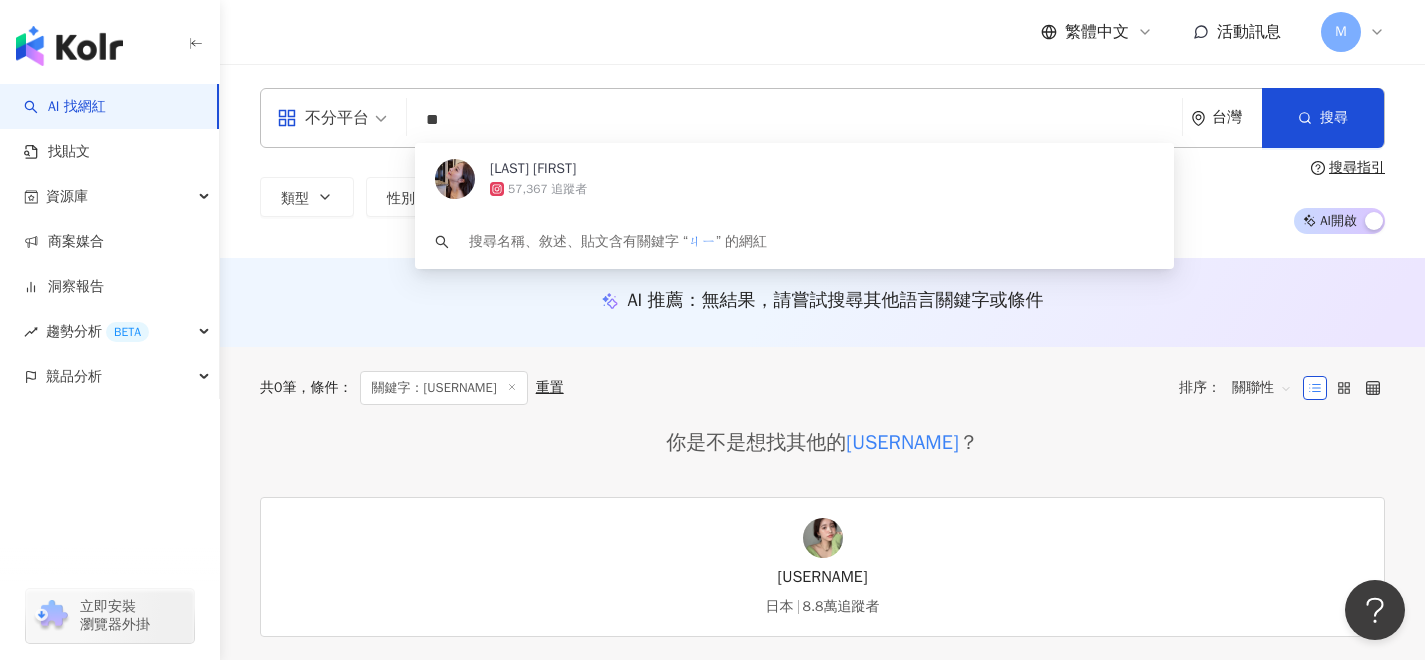 type on "*" 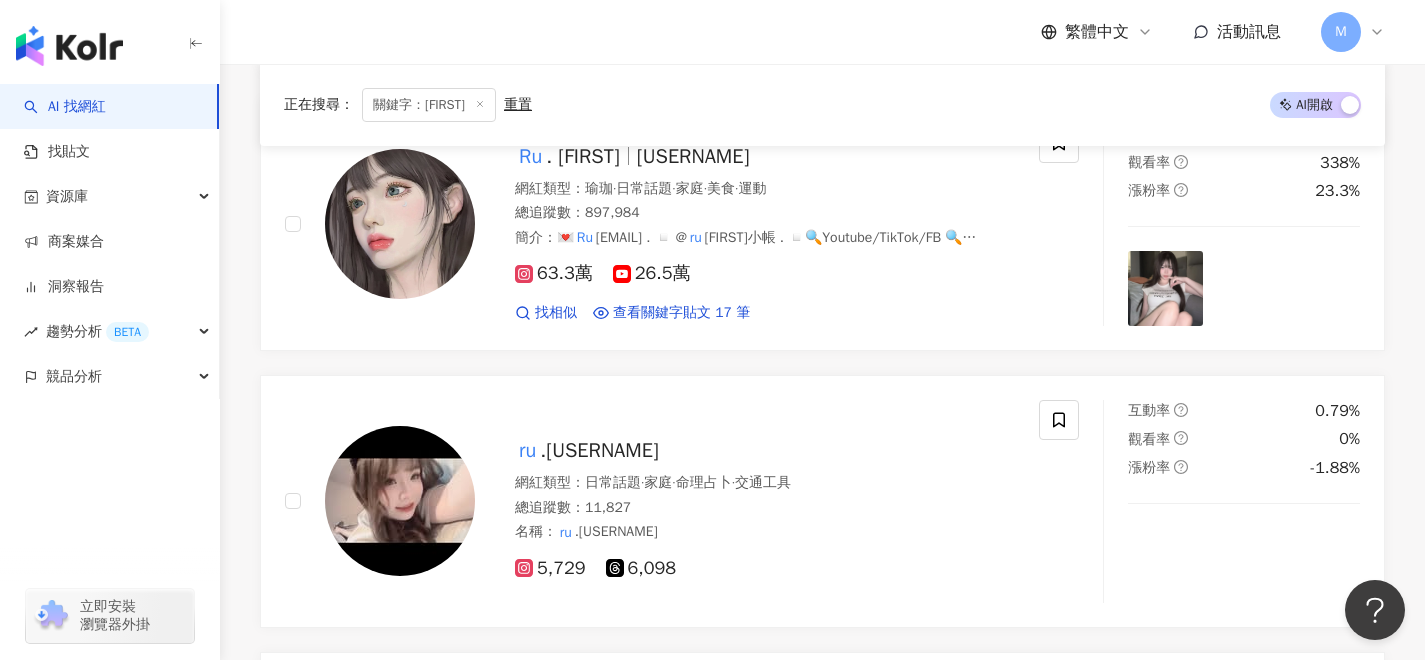 scroll, scrollTop: 609, scrollLeft: 0, axis: vertical 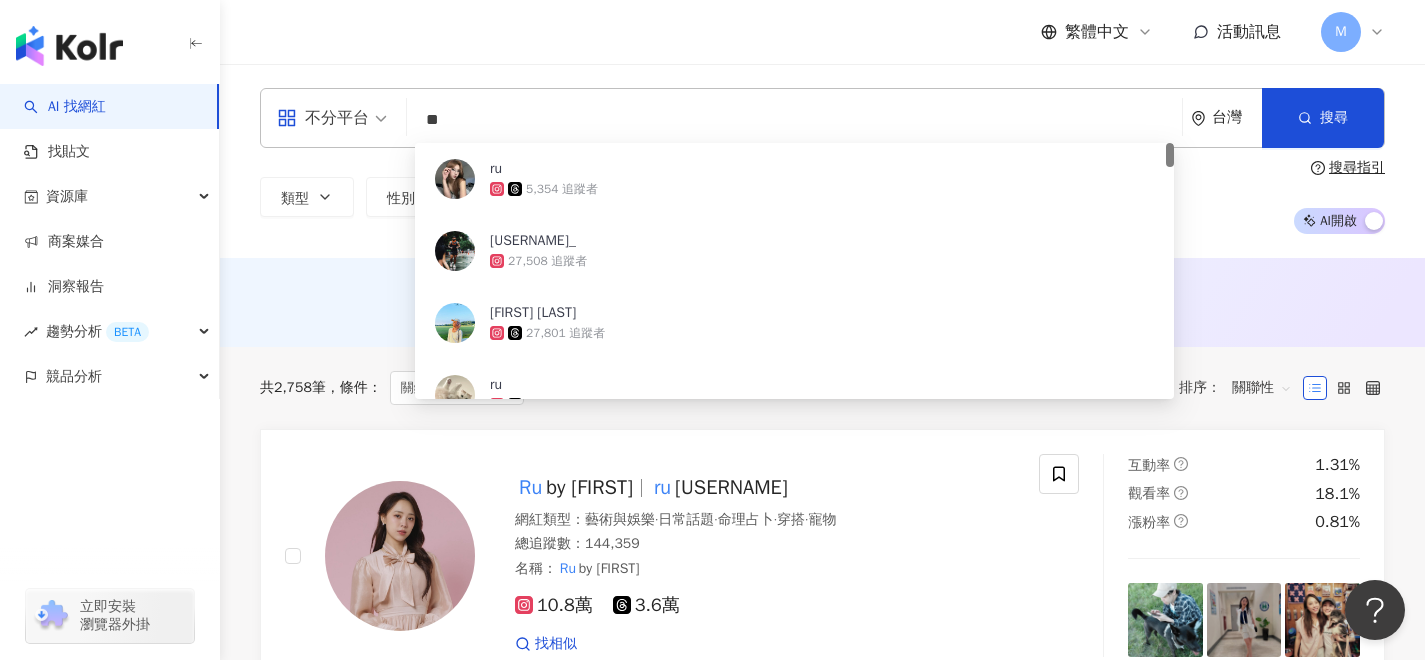 drag, startPoint x: 517, startPoint y: 129, endPoint x: 376, endPoint y: 125, distance: 141.05673 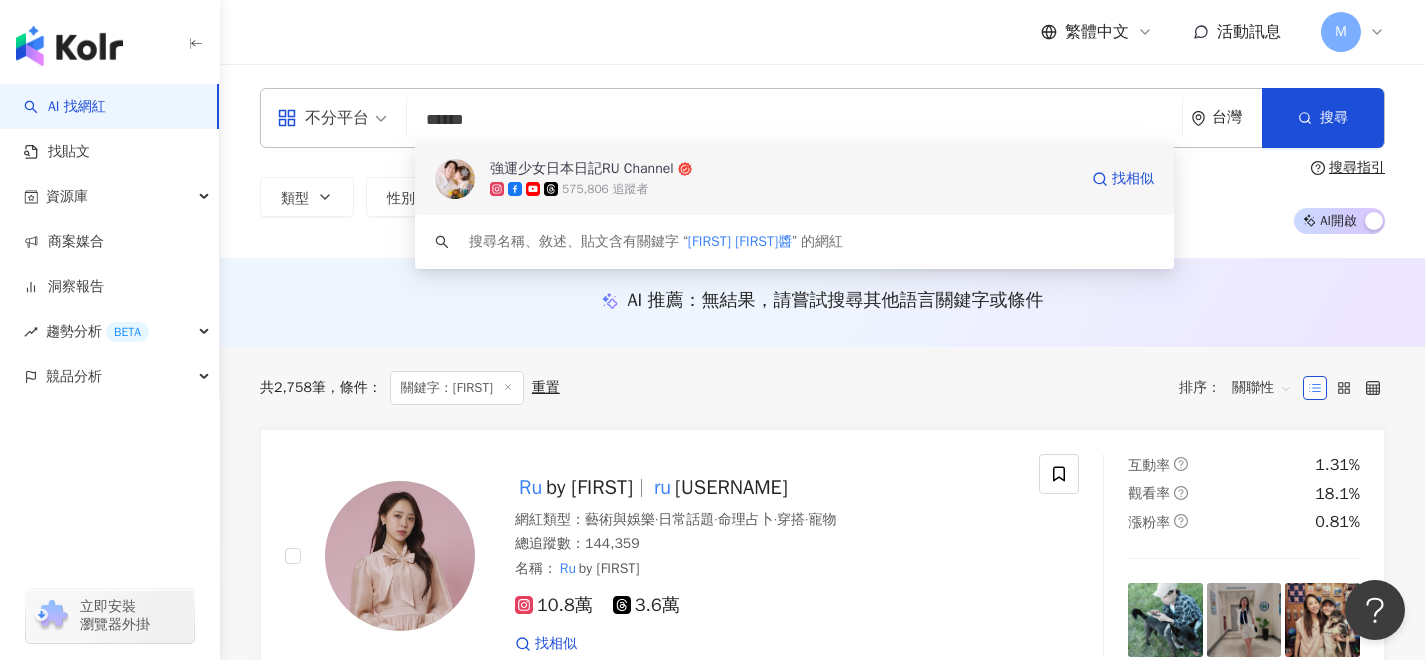 click on "強運少女日本日記RU Channel" at bounding box center [582, 169] 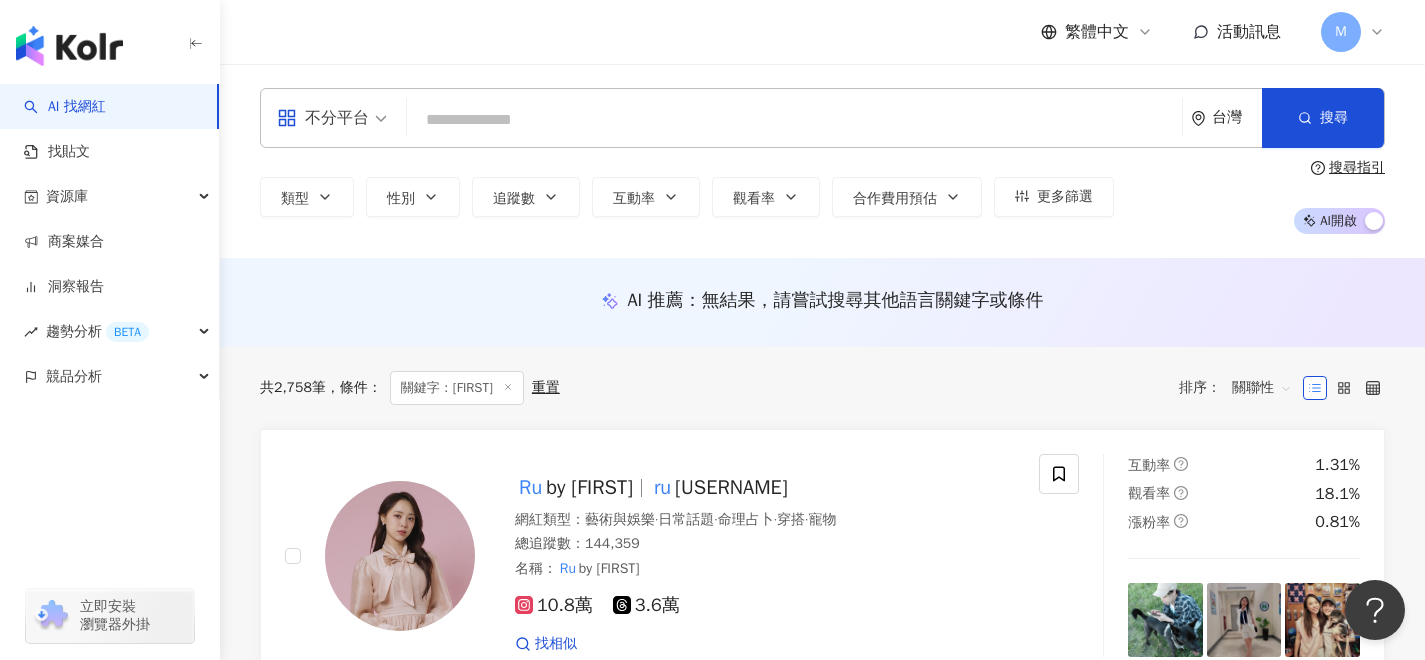 click at bounding box center (794, 120) 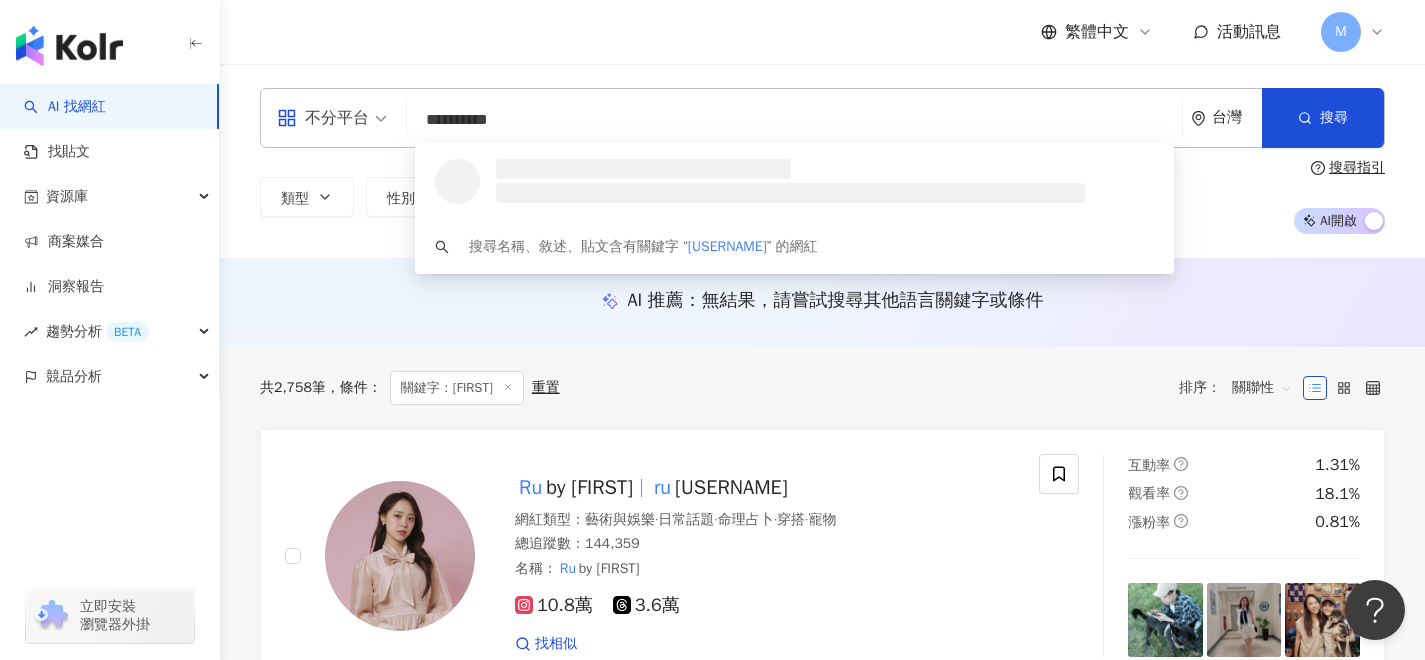 click on "台灣" at bounding box center [1237, 117] 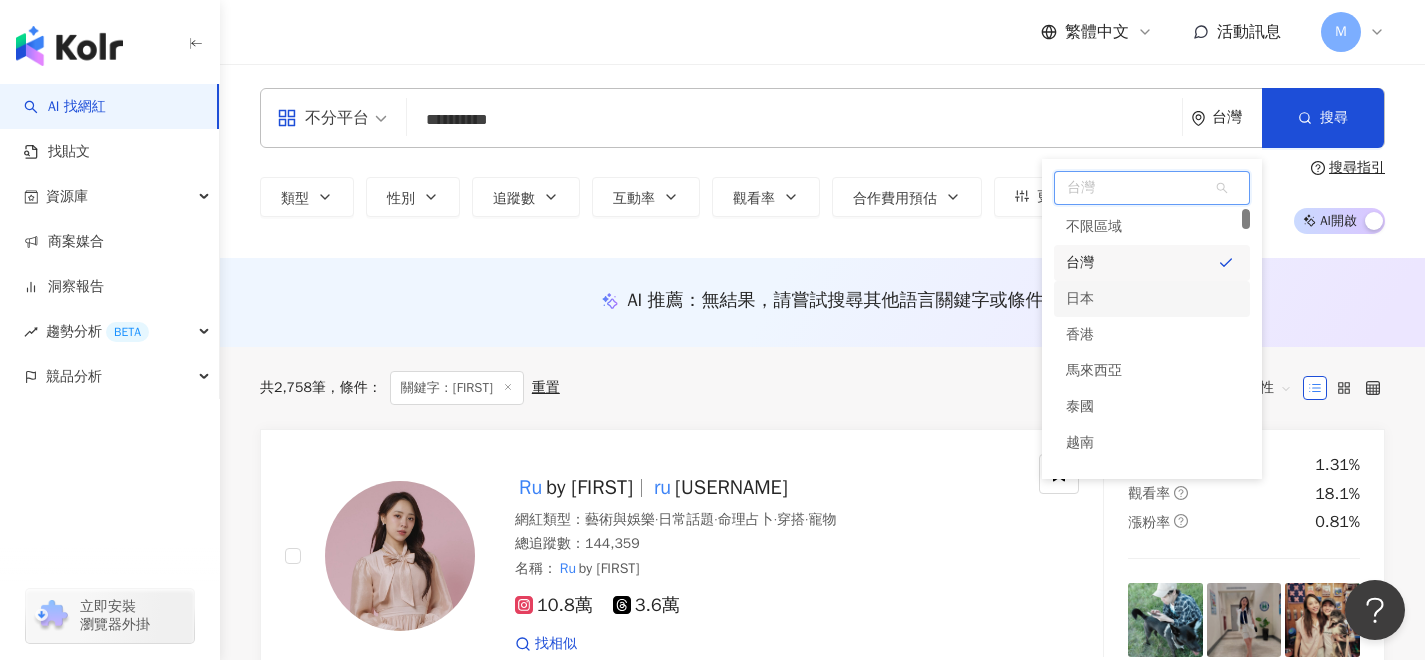 click on "日本" at bounding box center (1152, 299) 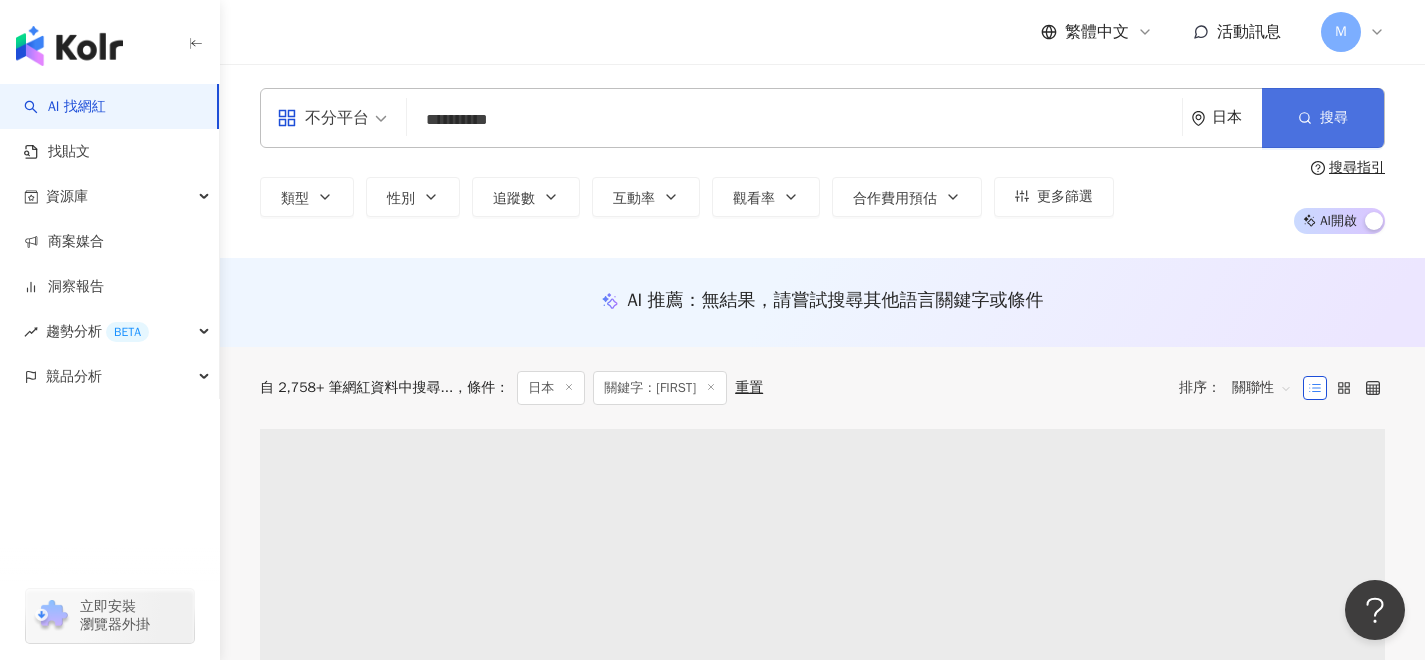 click on "搜尋" at bounding box center (1323, 118) 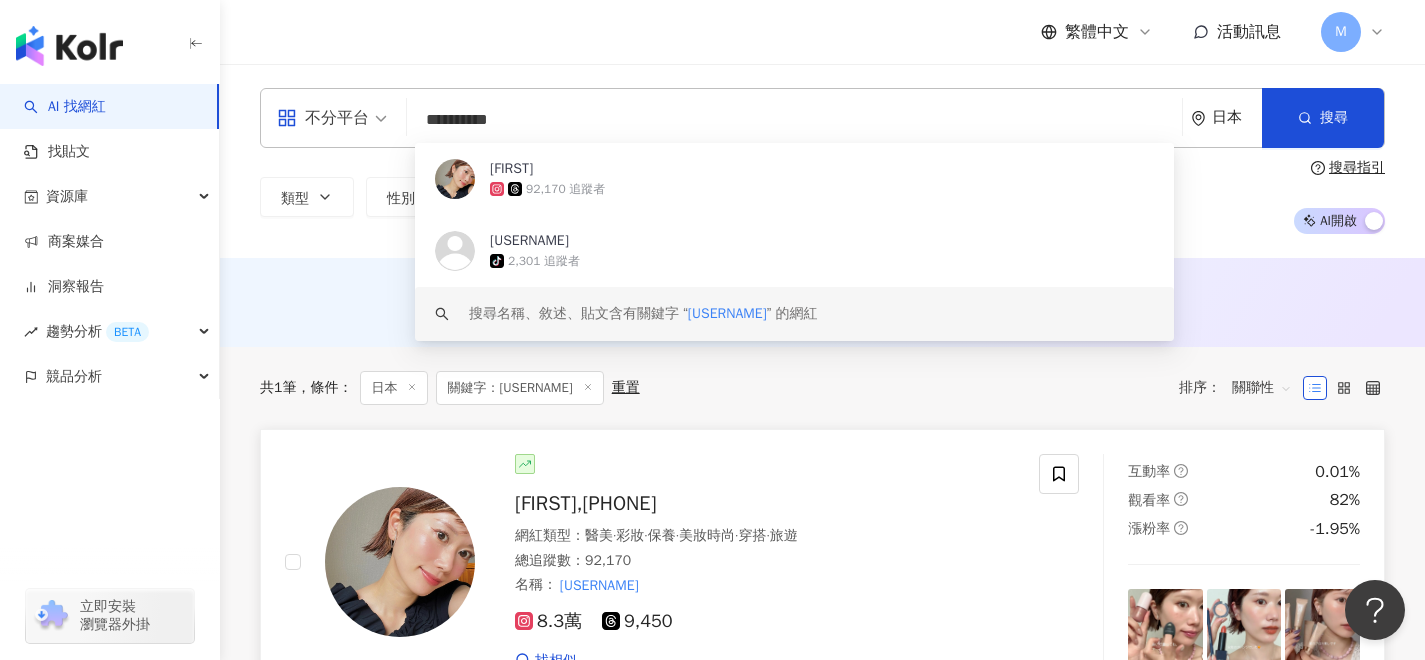 click on "名稱 ： saoridayoo" at bounding box center (765, 585) 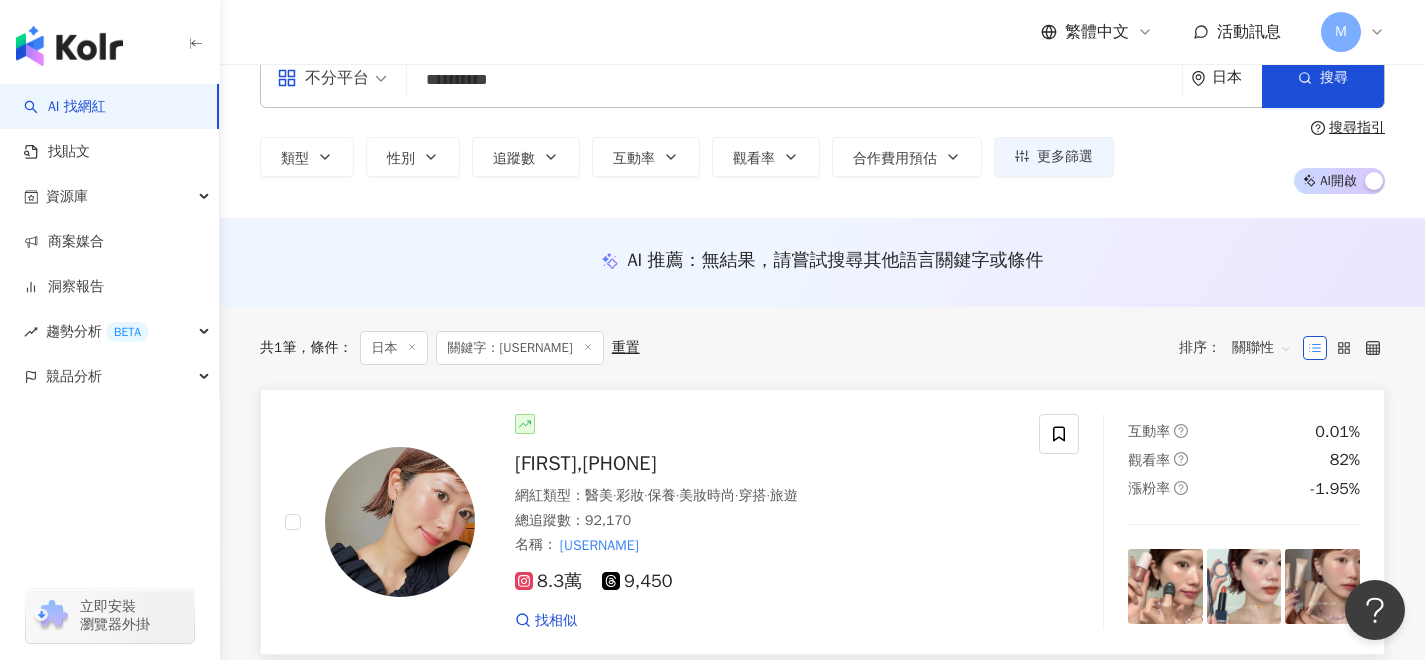 scroll, scrollTop: 41, scrollLeft: 0, axis: vertical 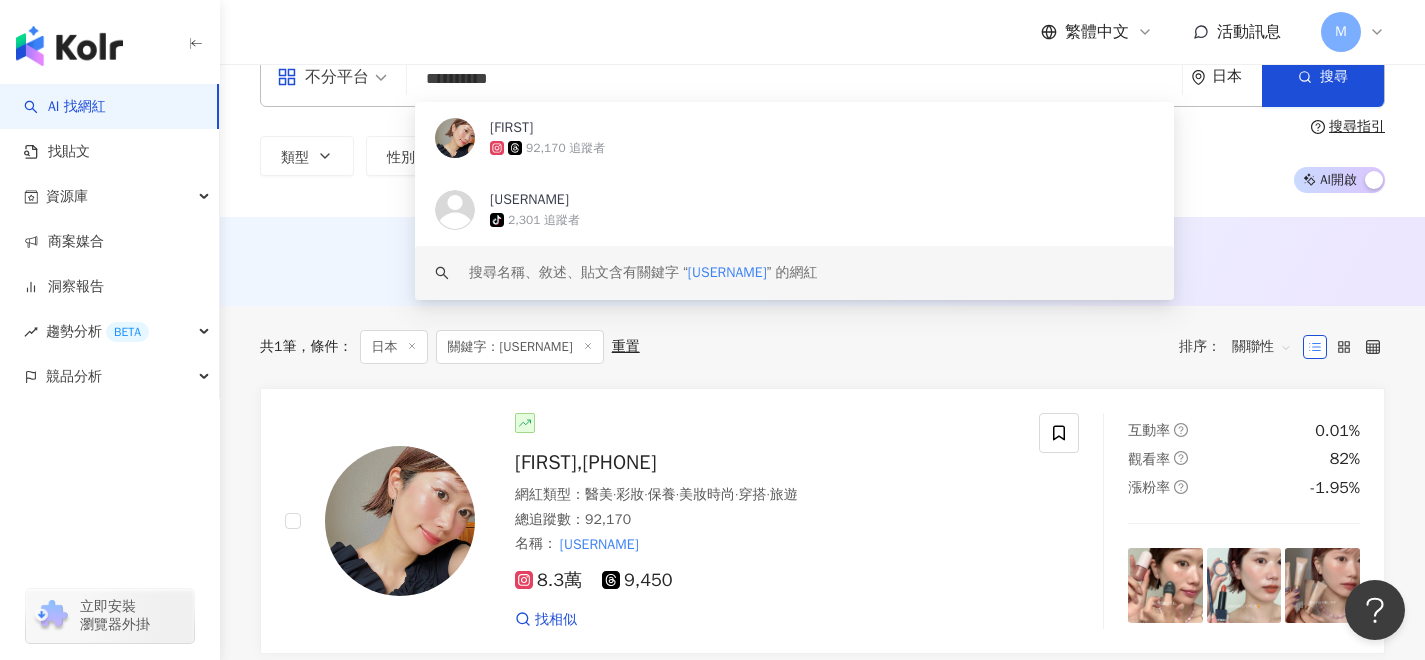 drag, startPoint x: 536, startPoint y: 83, endPoint x: 409, endPoint y: 80, distance: 127.03543 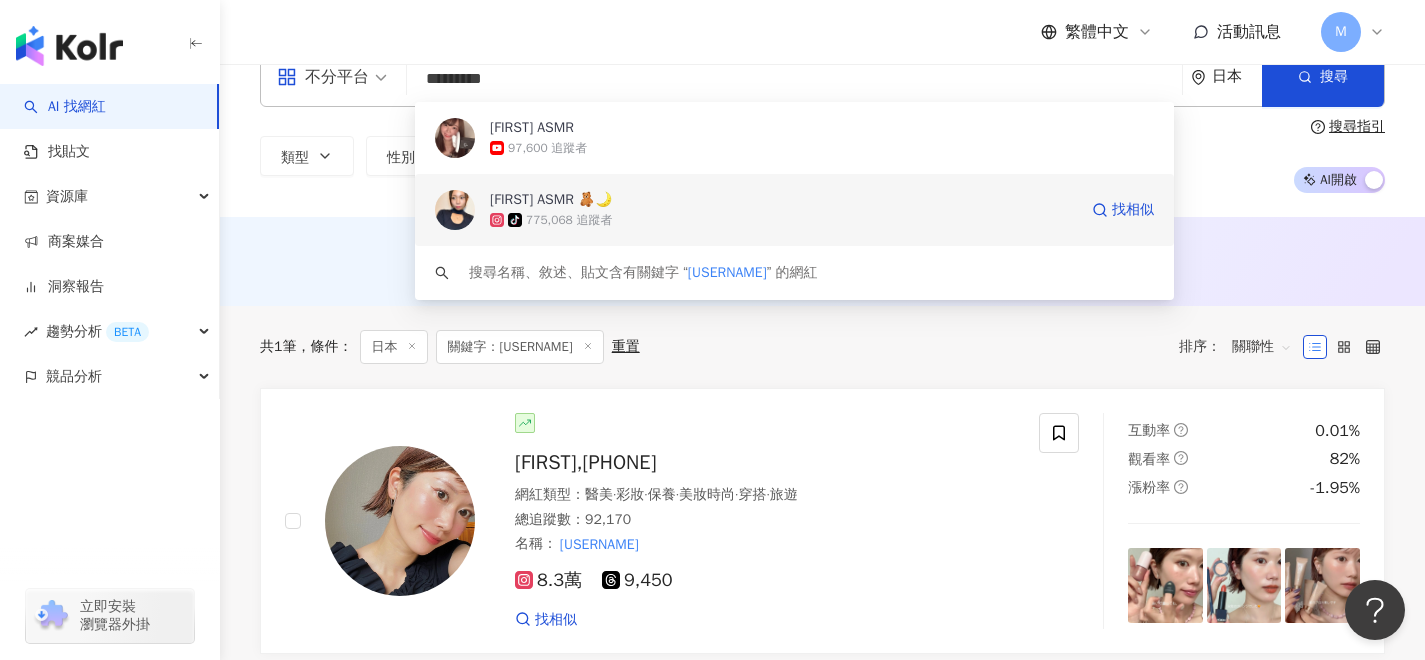 click on "[NAME] ASMR 🧸🌙" at bounding box center [783, 200] 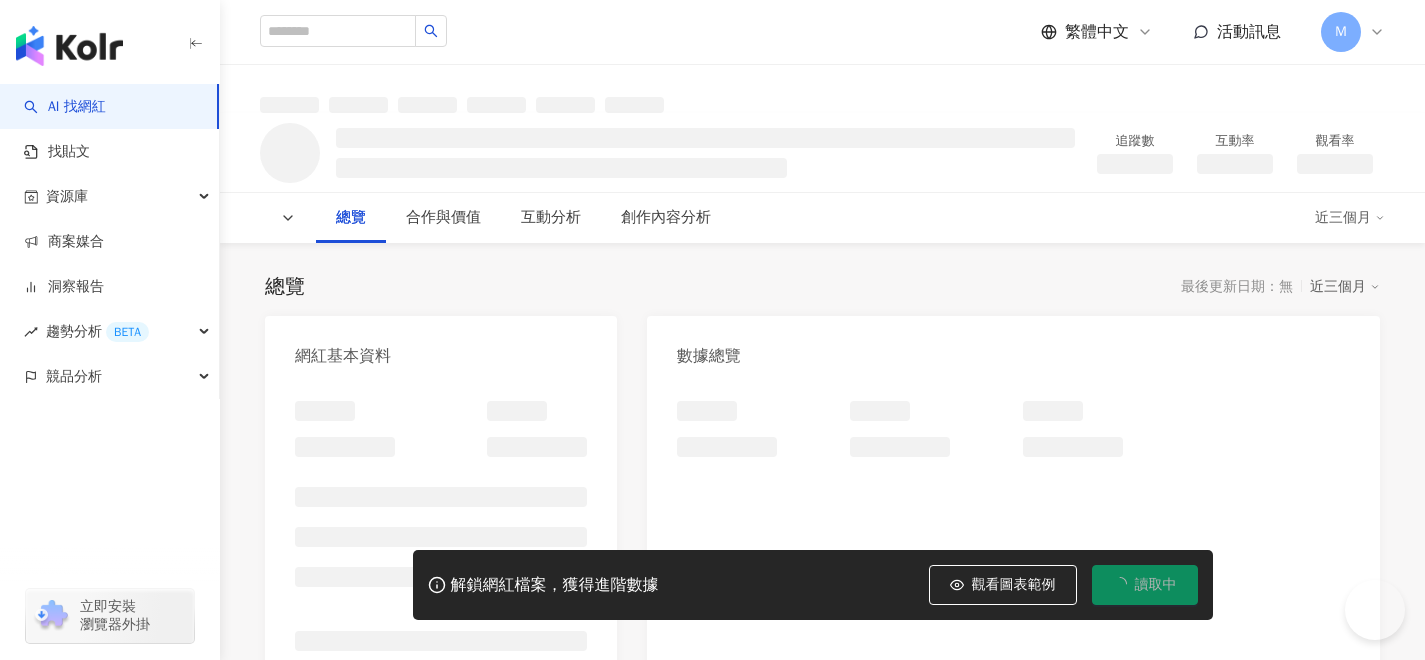 scroll, scrollTop: 0, scrollLeft: 0, axis: both 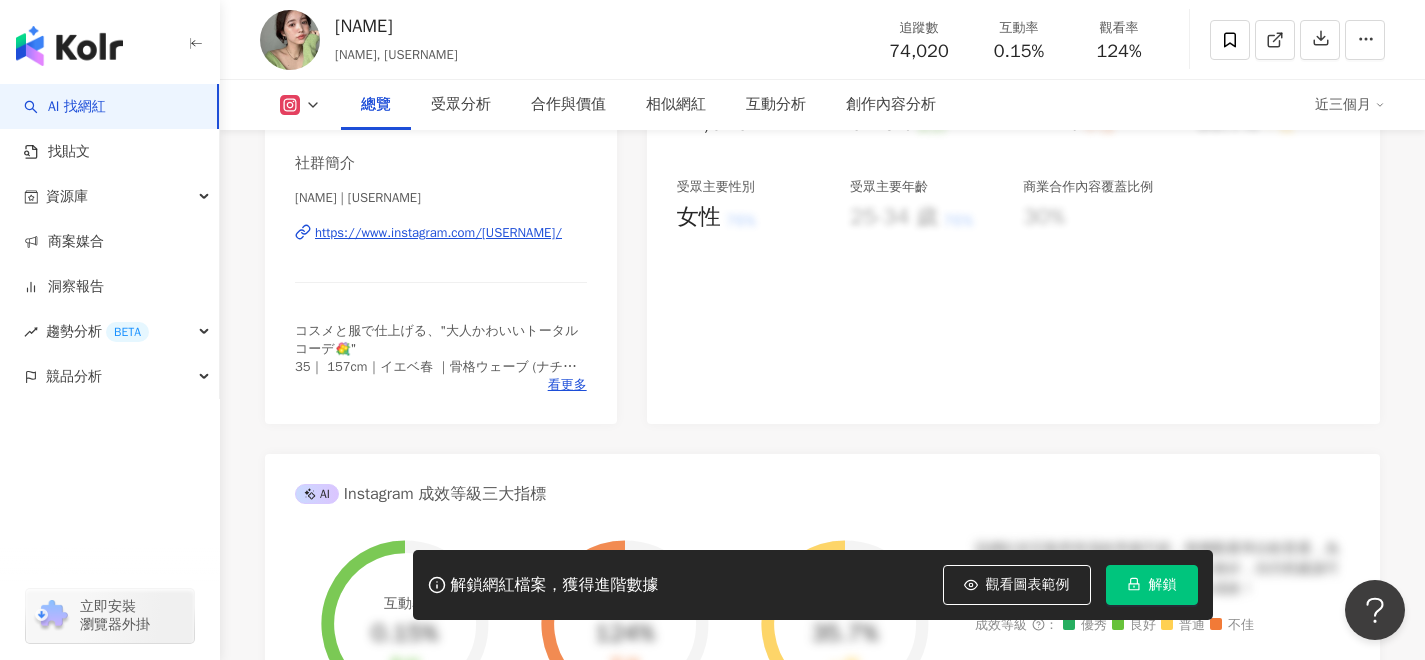 click on "解鎖" at bounding box center [1152, 585] 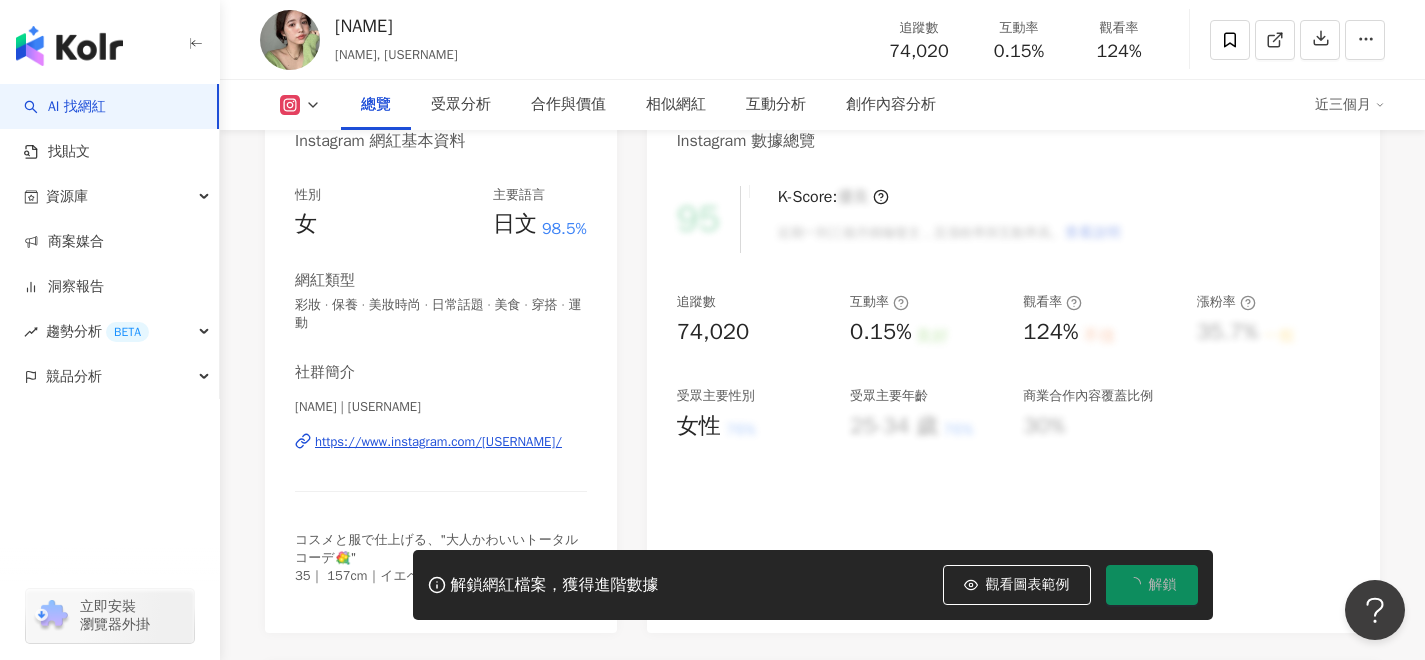 scroll, scrollTop: 160, scrollLeft: 0, axis: vertical 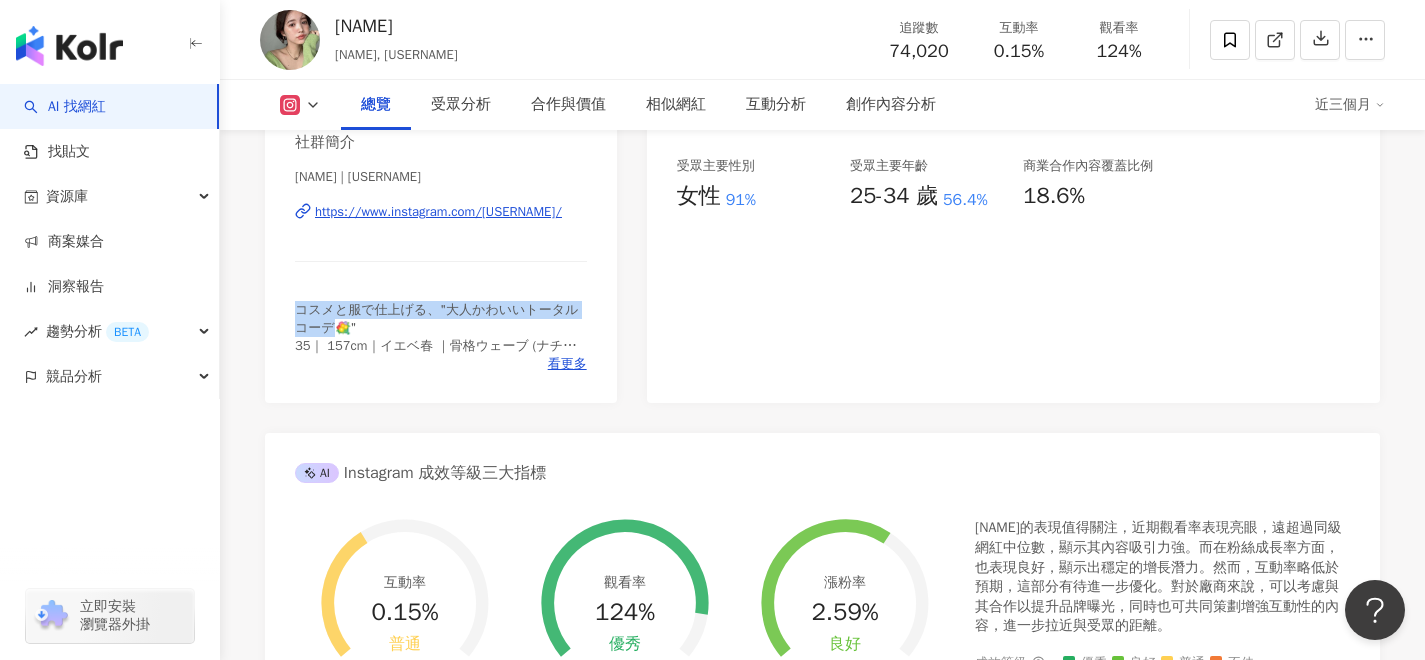 drag, startPoint x: 290, startPoint y: 305, endPoint x: 333, endPoint y: 326, distance: 47.853943 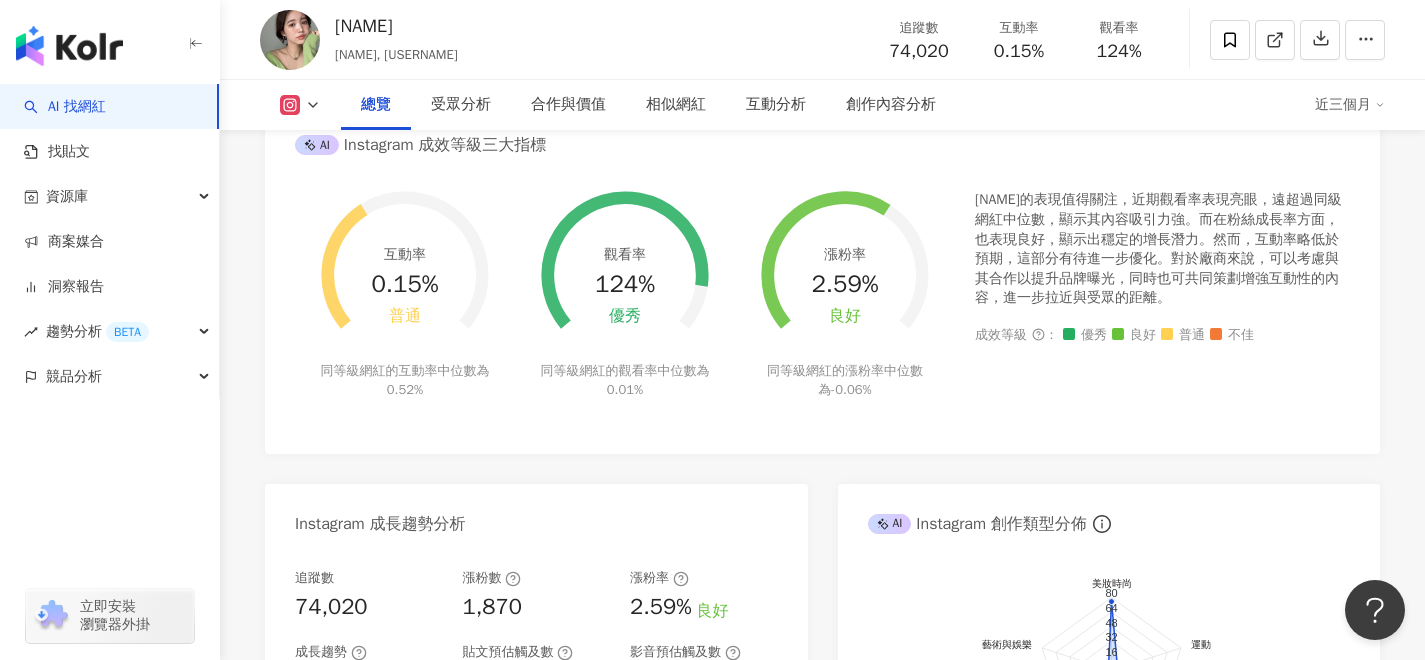scroll, scrollTop: 1378, scrollLeft: 0, axis: vertical 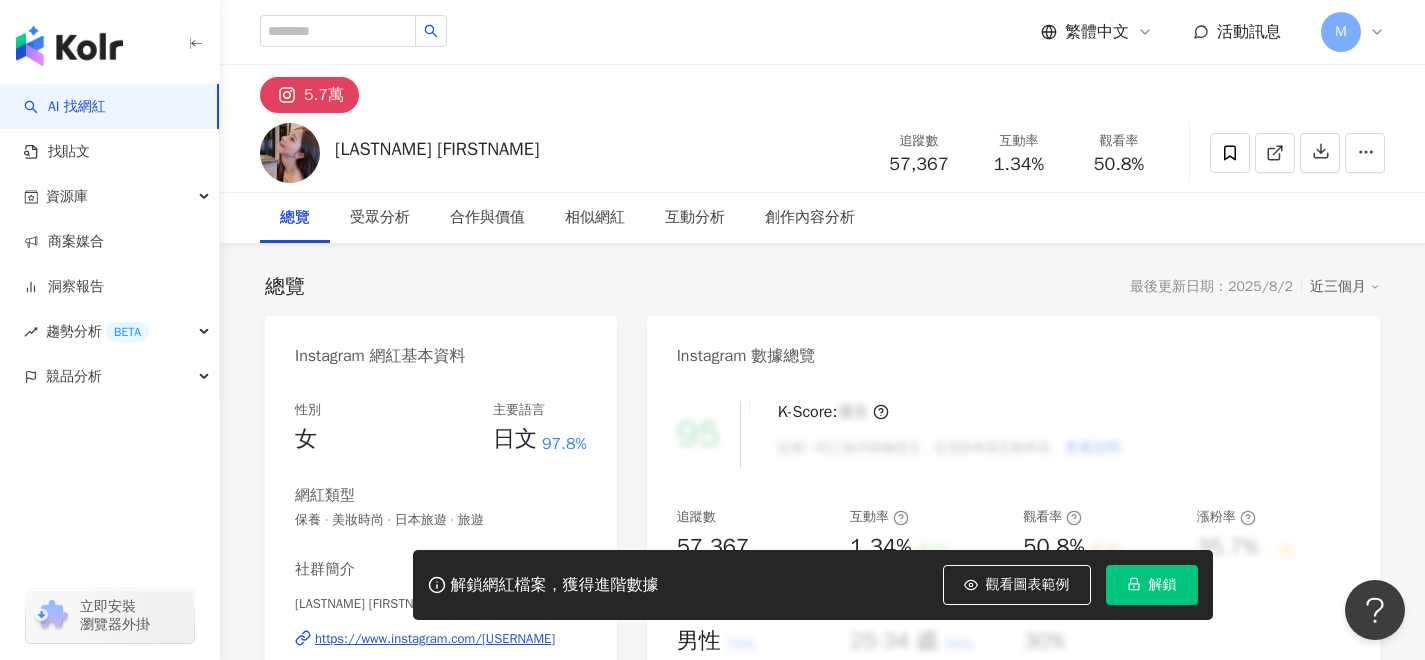 click 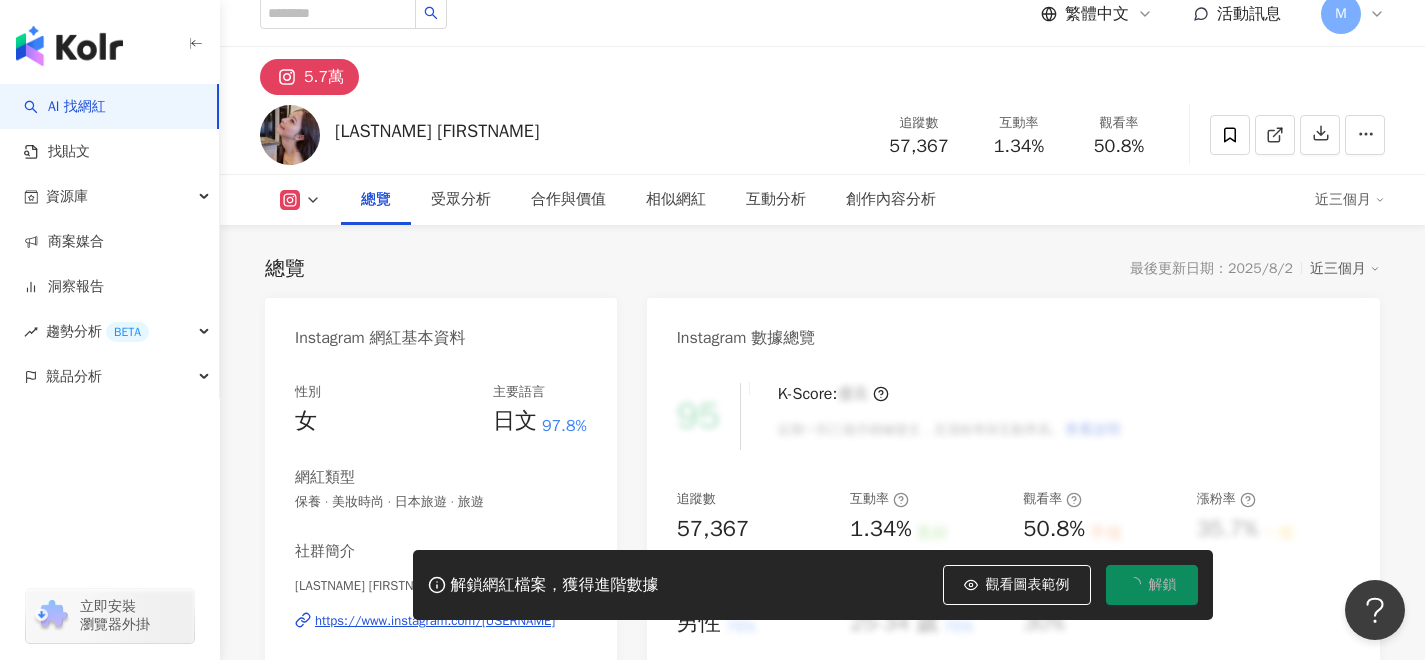 scroll, scrollTop: 254, scrollLeft: 0, axis: vertical 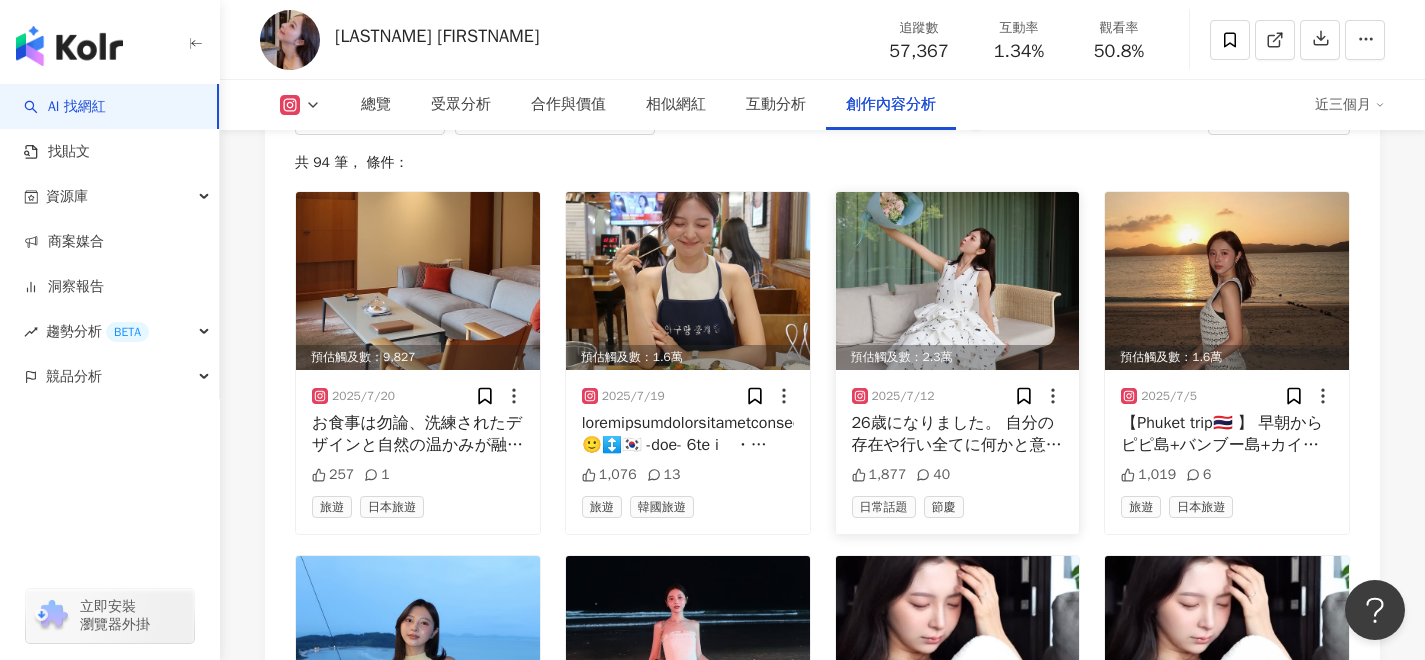click at bounding box center (958, 281) 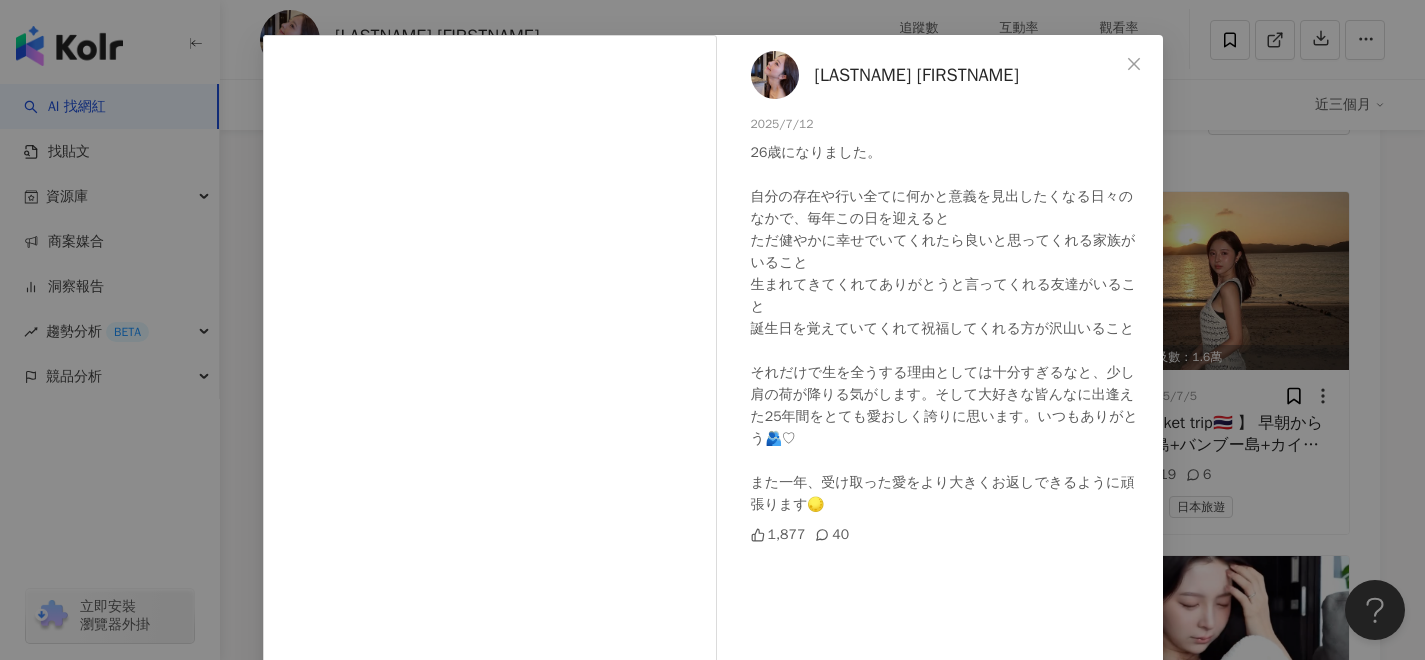scroll, scrollTop: 38, scrollLeft: 0, axis: vertical 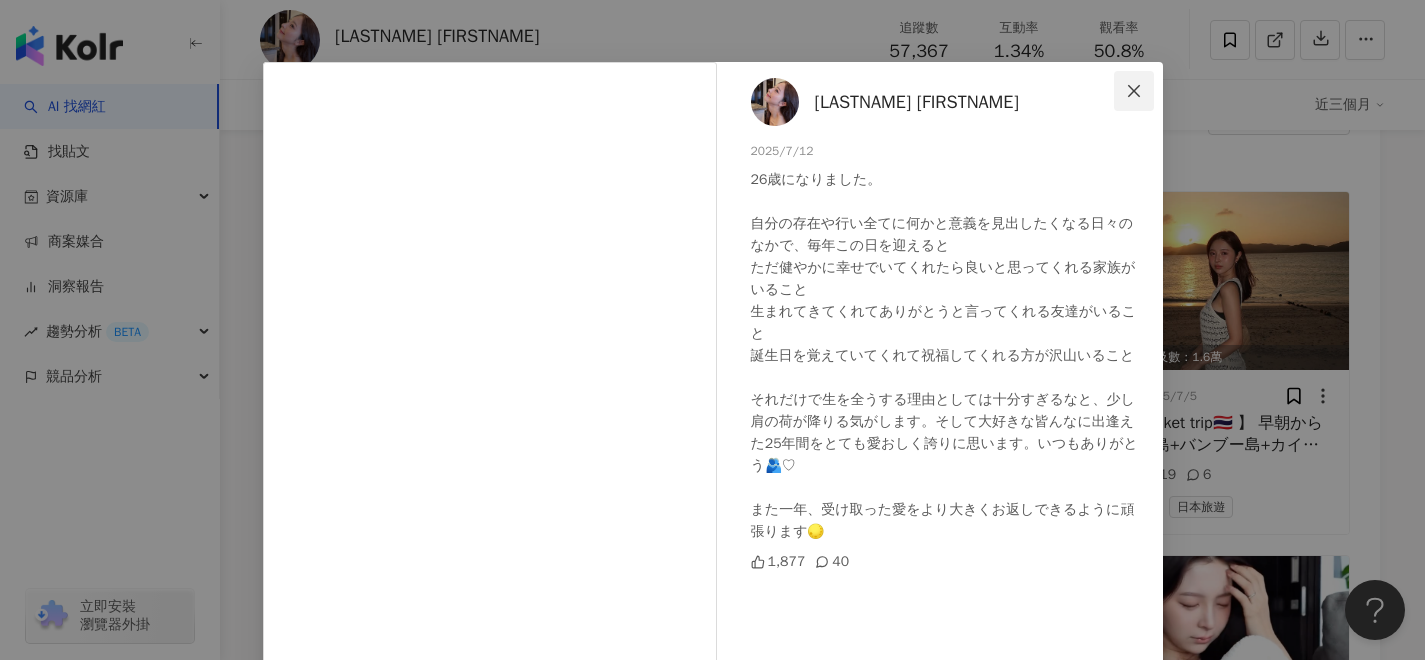 click 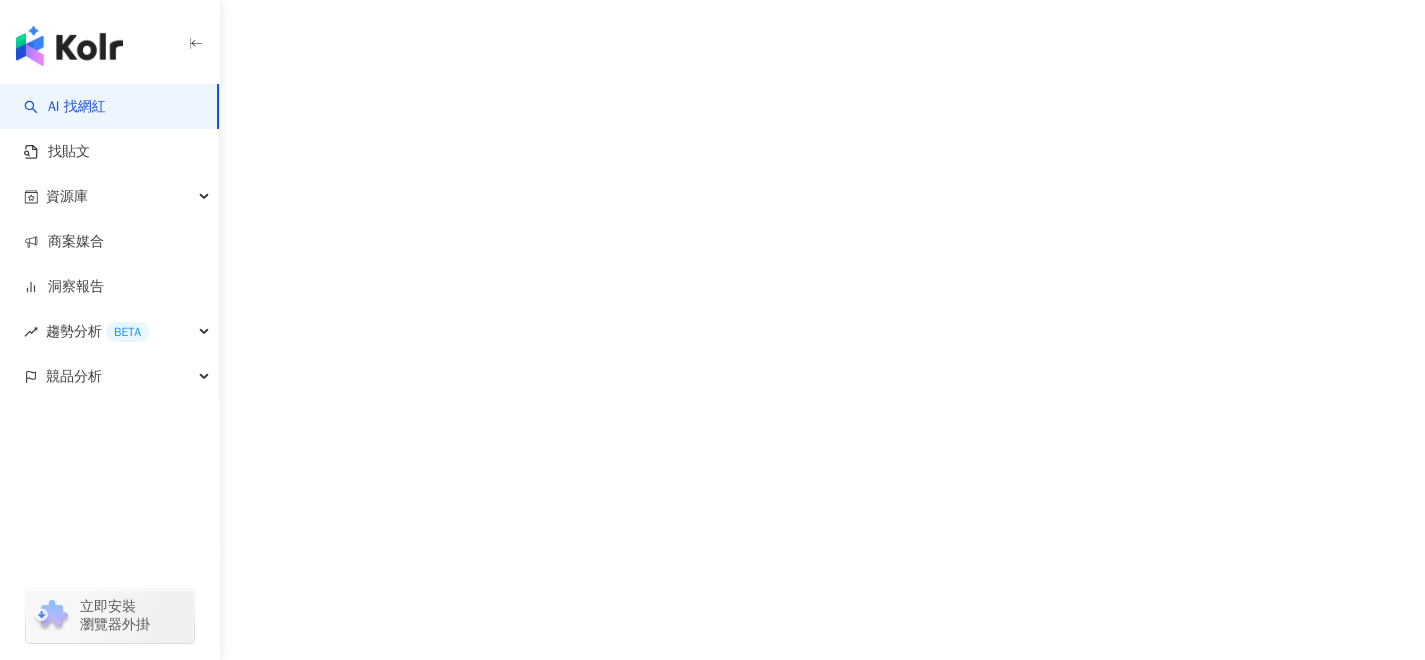 scroll, scrollTop: 0, scrollLeft: 0, axis: both 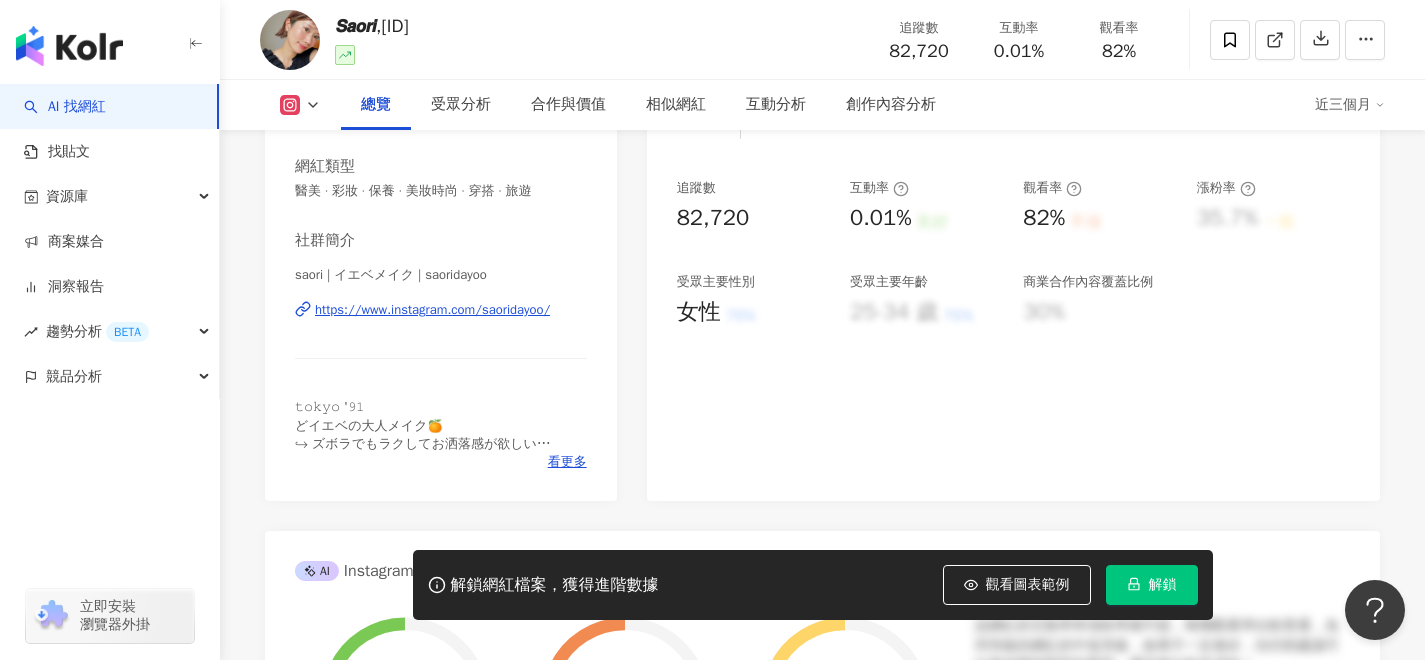 click on "解鎖" at bounding box center [1152, 585] 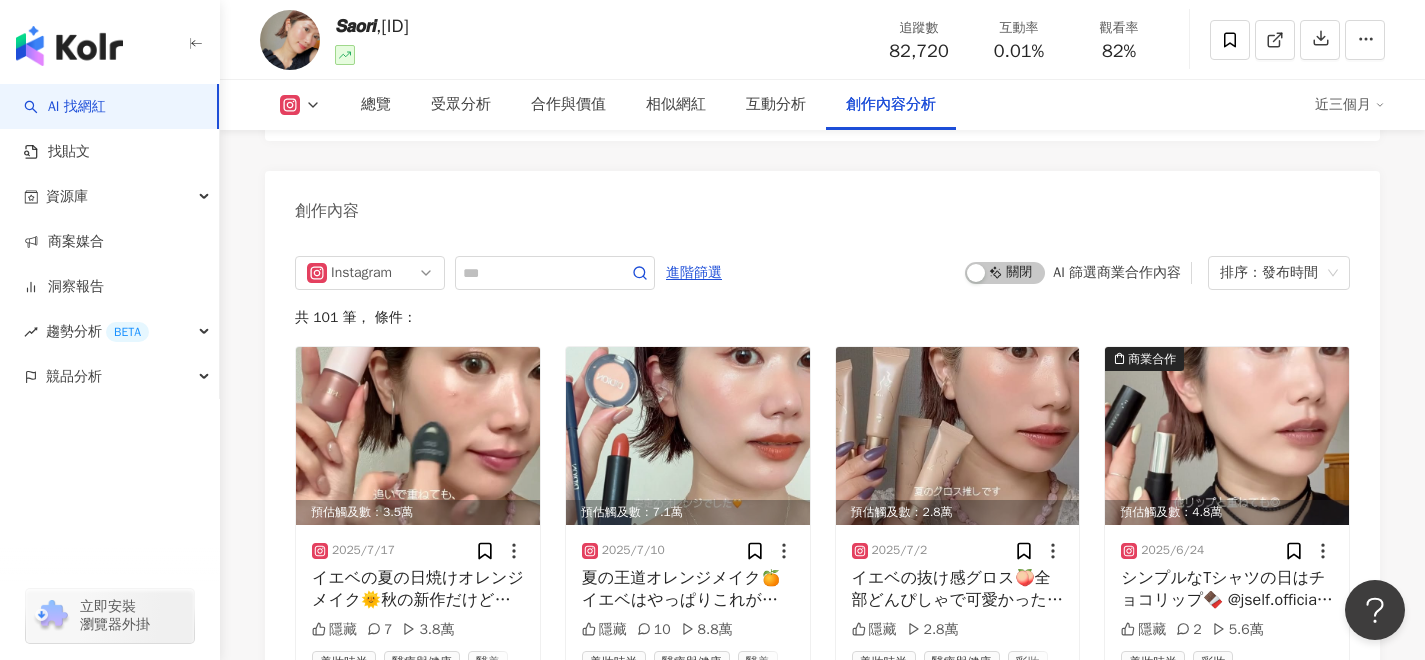 scroll, scrollTop: 6128, scrollLeft: 0, axis: vertical 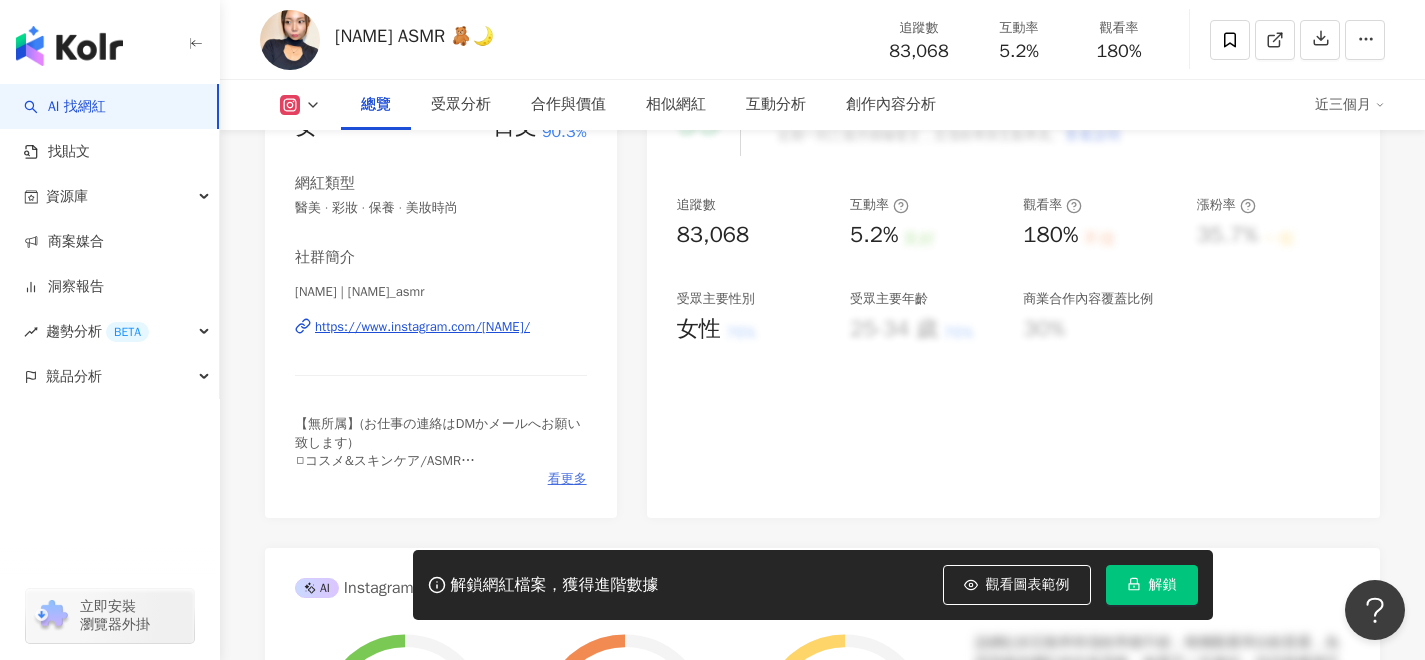 click on "看更多" at bounding box center [567, 479] 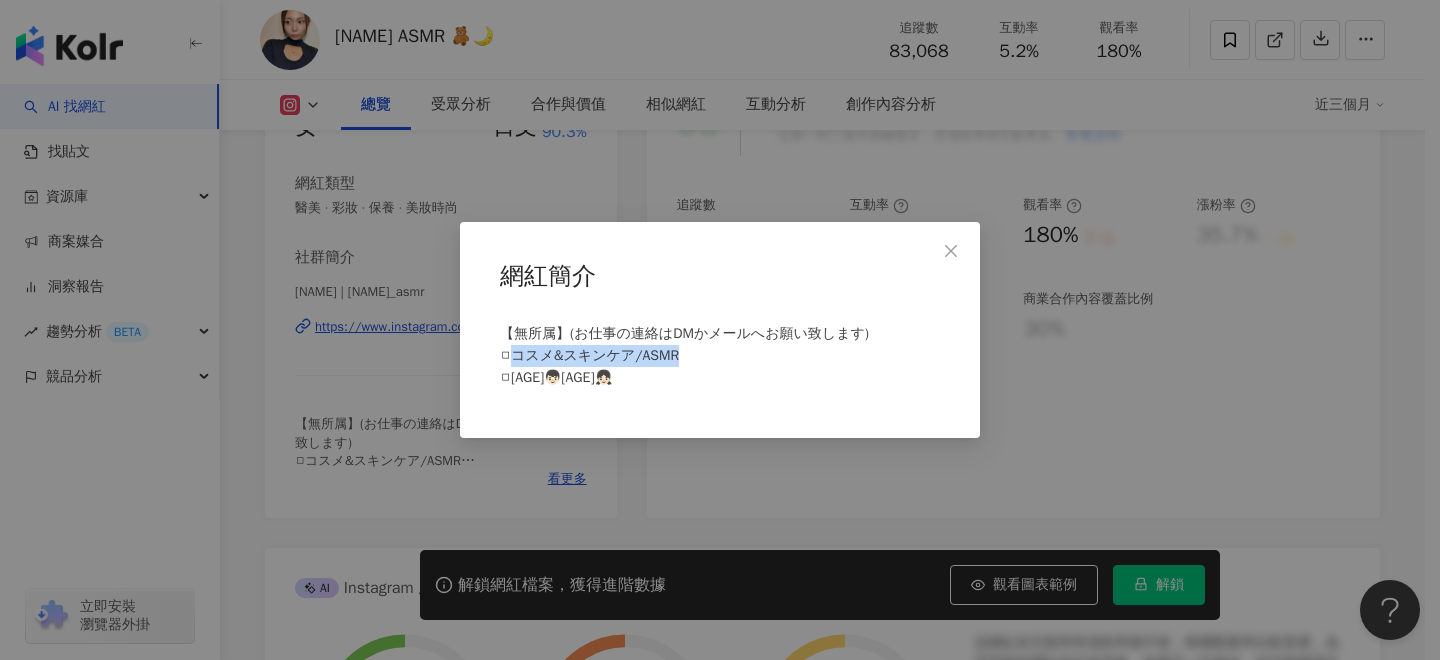 drag, startPoint x: 697, startPoint y: 355, endPoint x: 517, endPoint y: 346, distance: 180.22485 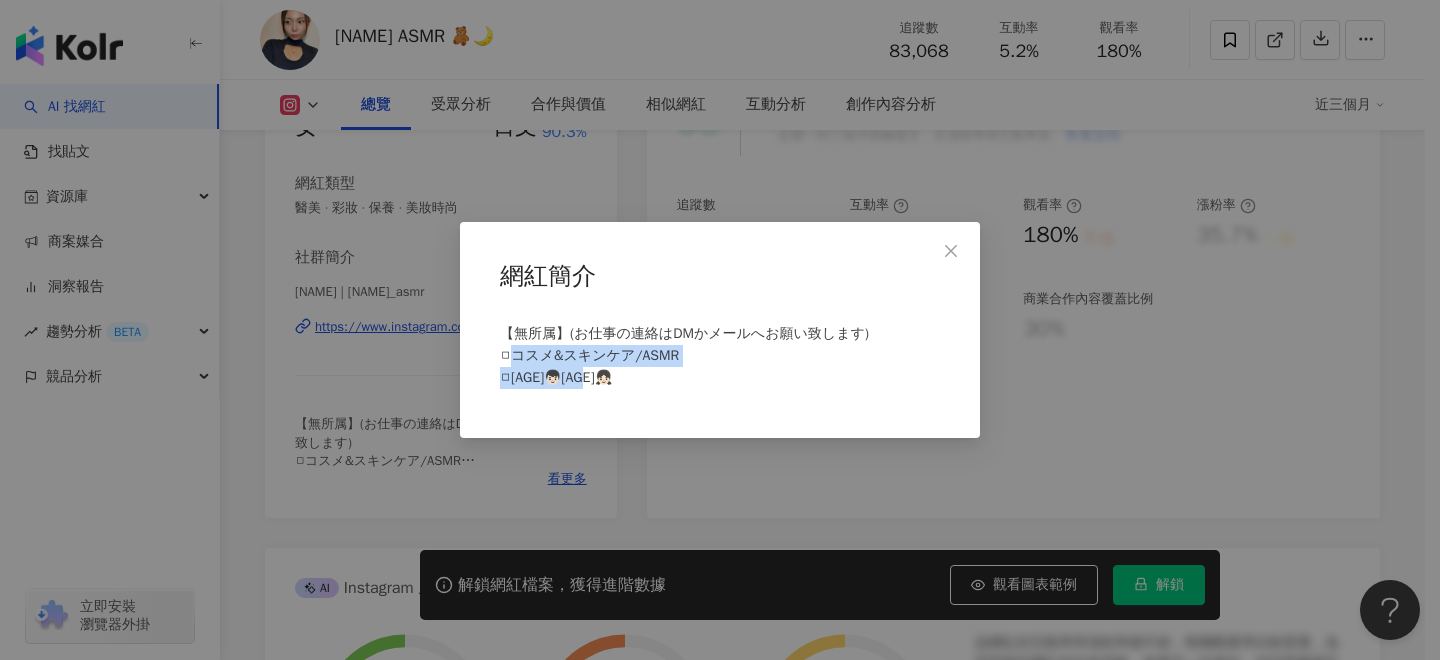 drag, startPoint x: 580, startPoint y: 380, endPoint x: 508, endPoint y: 353, distance: 76.896034 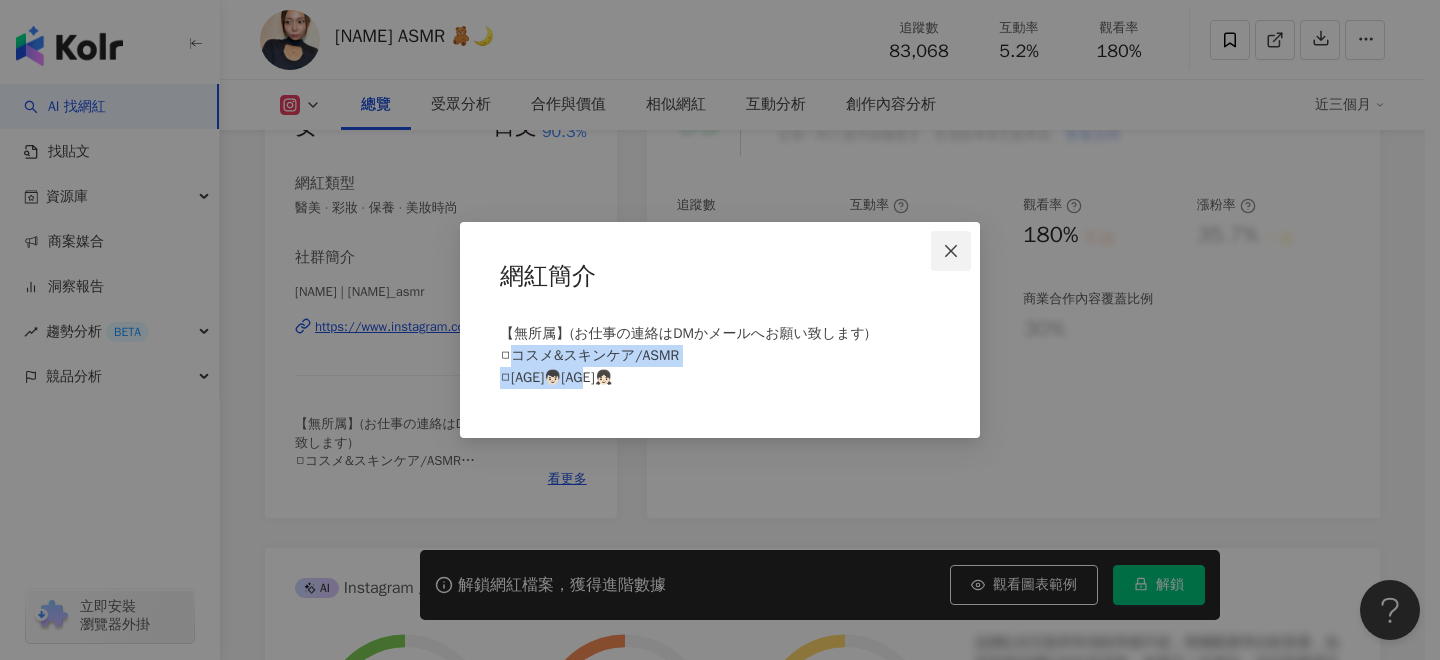 click 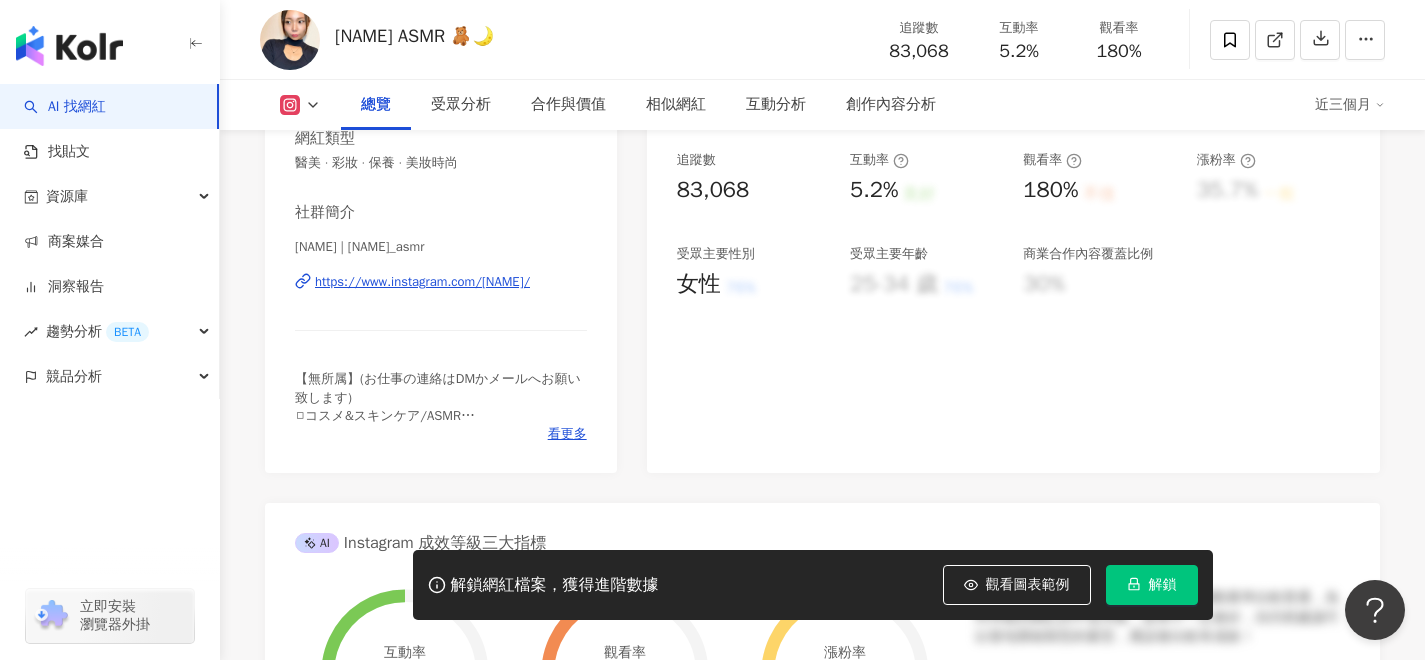 scroll, scrollTop: 328, scrollLeft: 0, axis: vertical 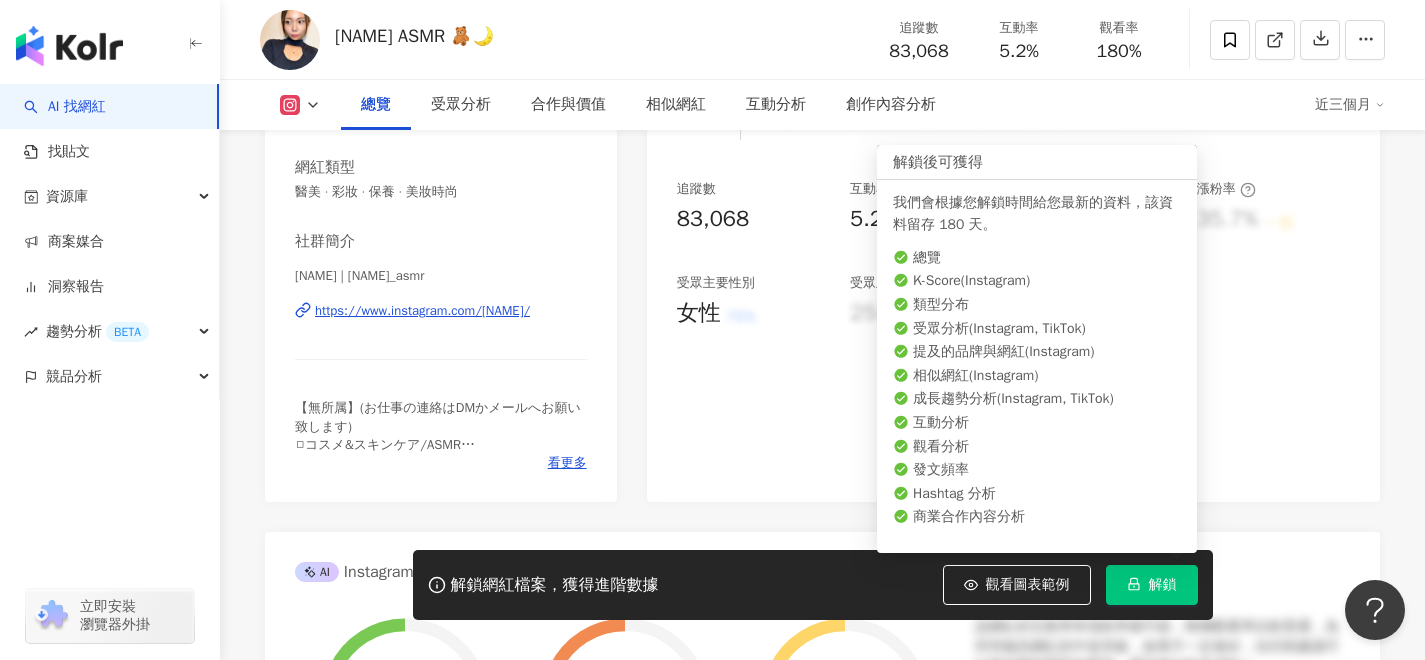 click on "解鎖" at bounding box center [1152, 585] 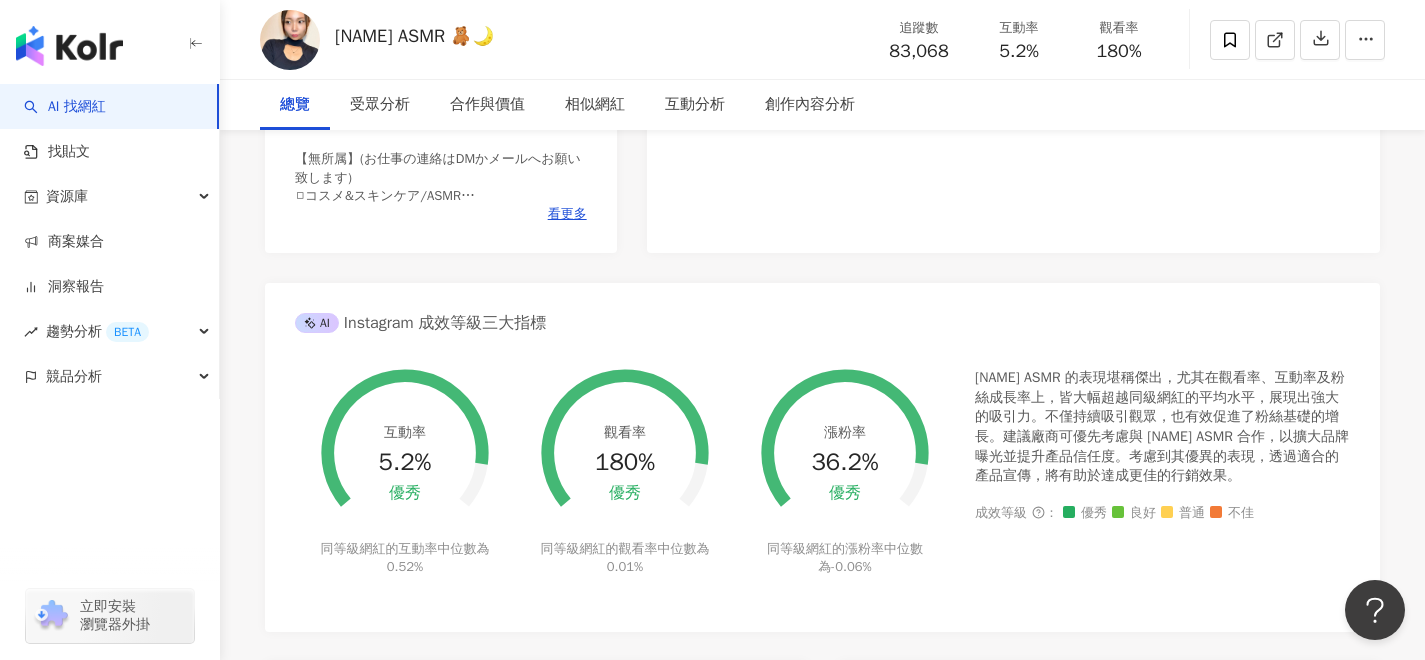 scroll, scrollTop: 0, scrollLeft: 0, axis: both 